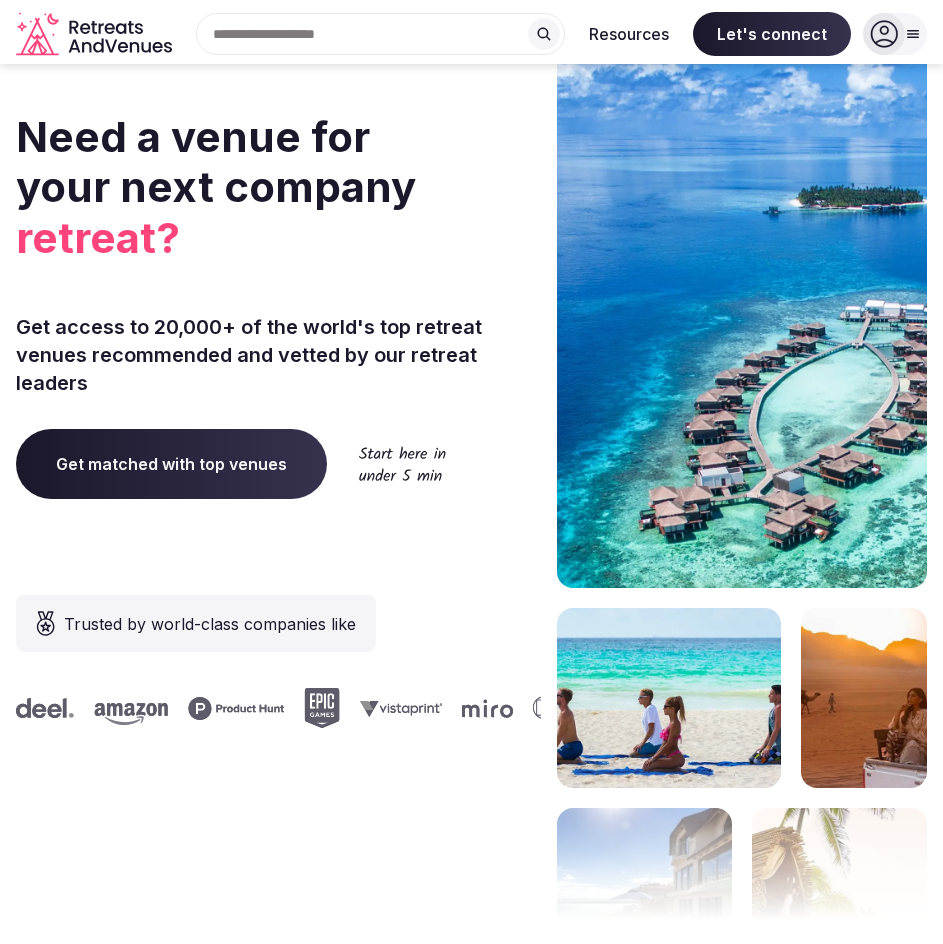 scroll, scrollTop: 0, scrollLeft: 0, axis: both 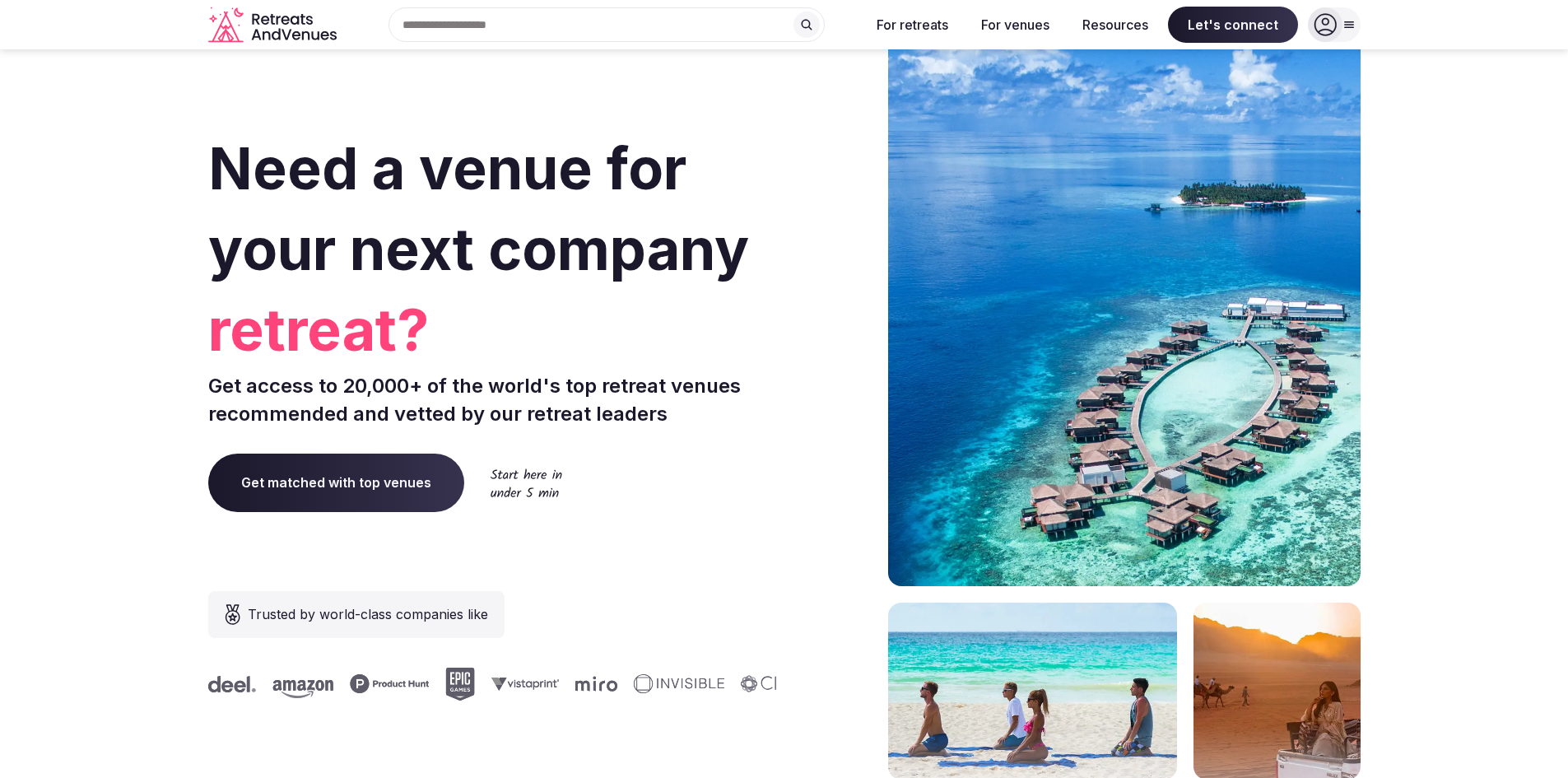 click 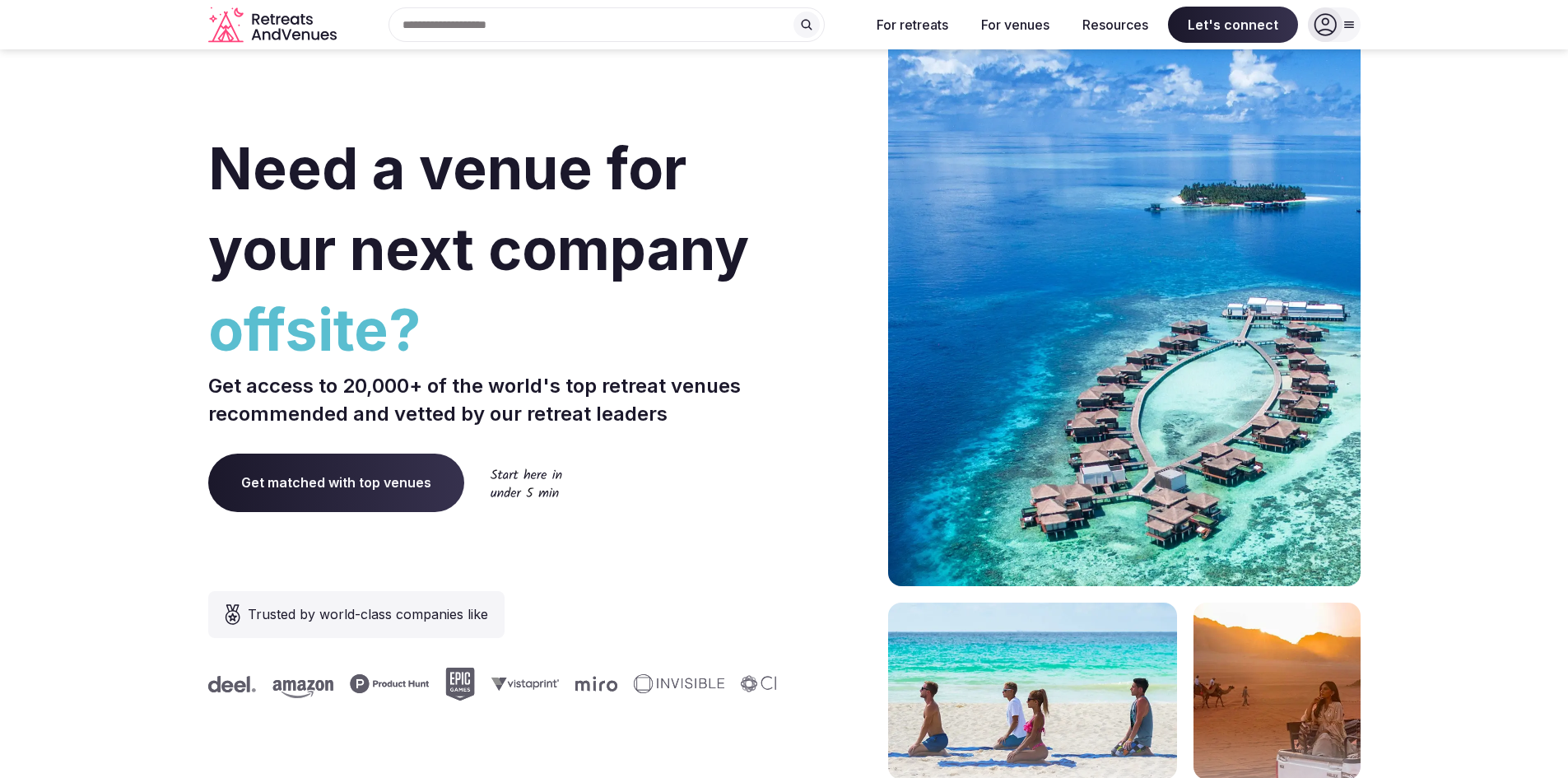 click 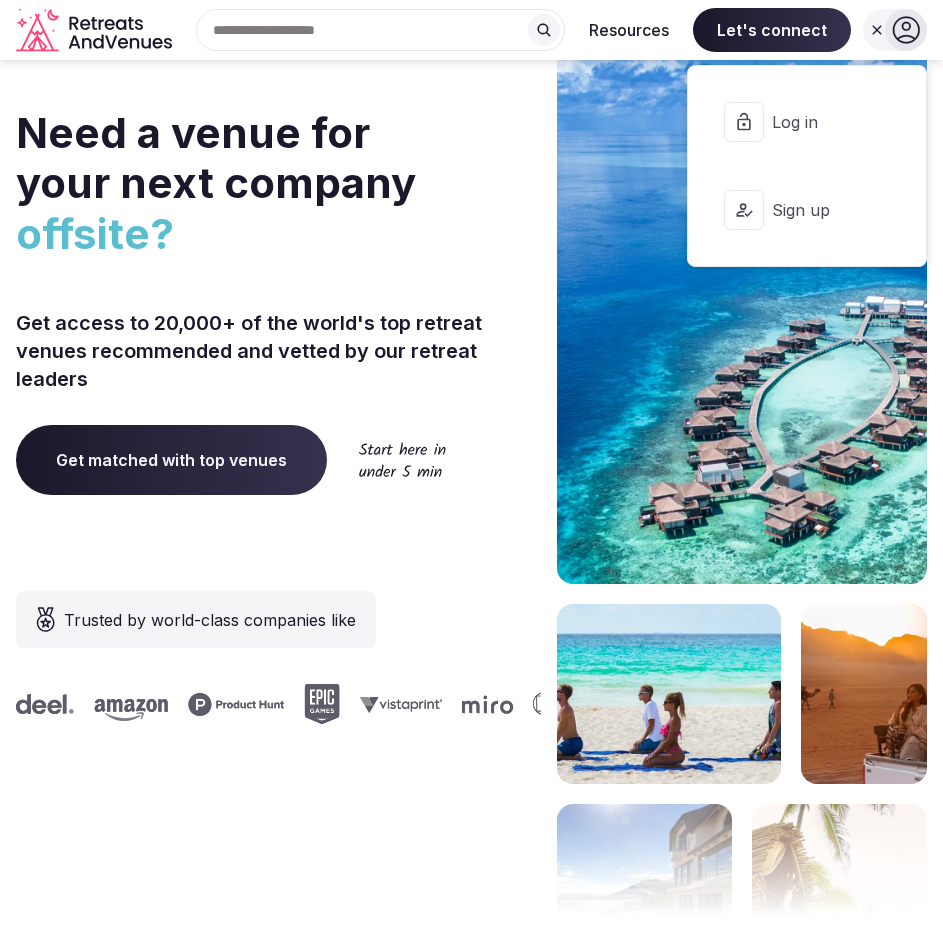 click 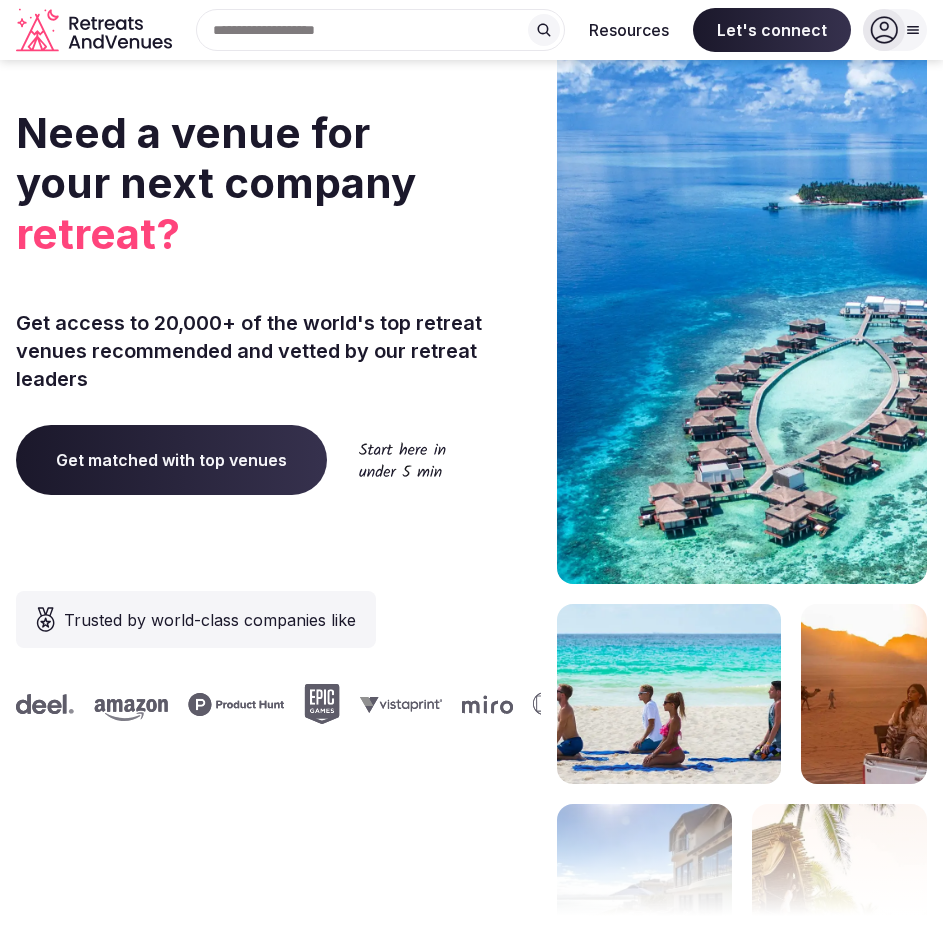 drag, startPoint x: 894, startPoint y: 20, endPoint x: 880, endPoint y: 26, distance: 15.231546 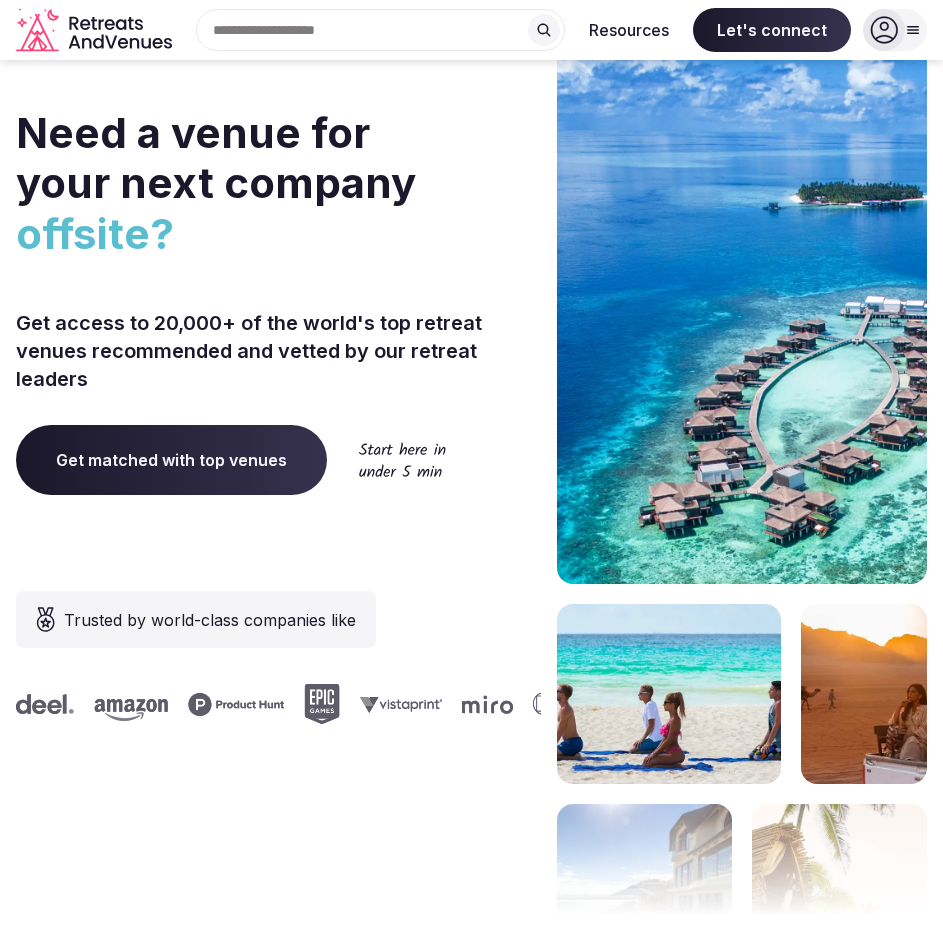 click at bounding box center (884, 30) 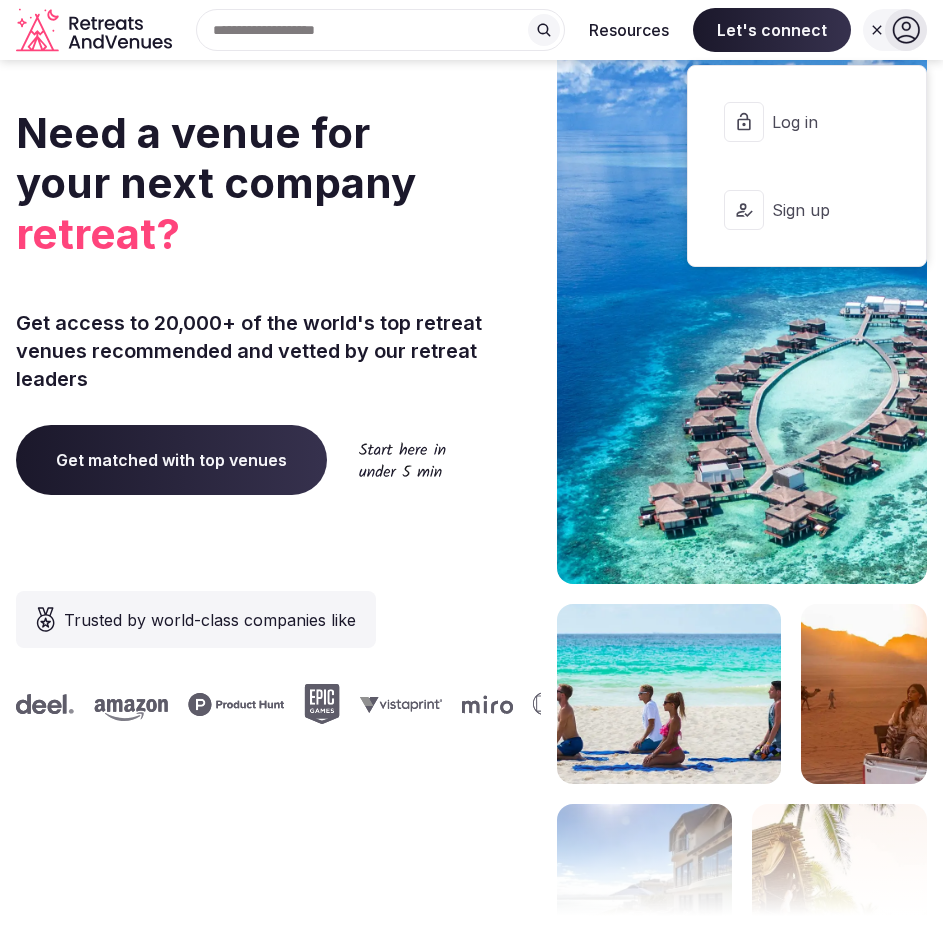 click at bounding box center [895, 30] 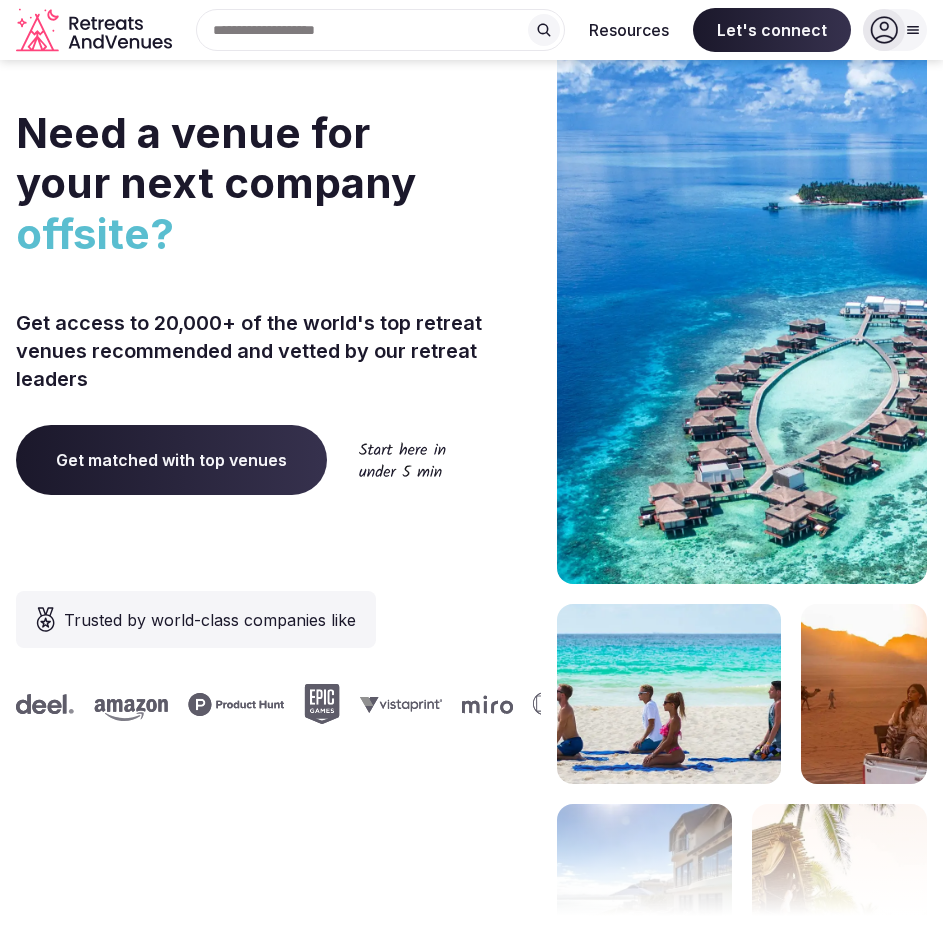 click 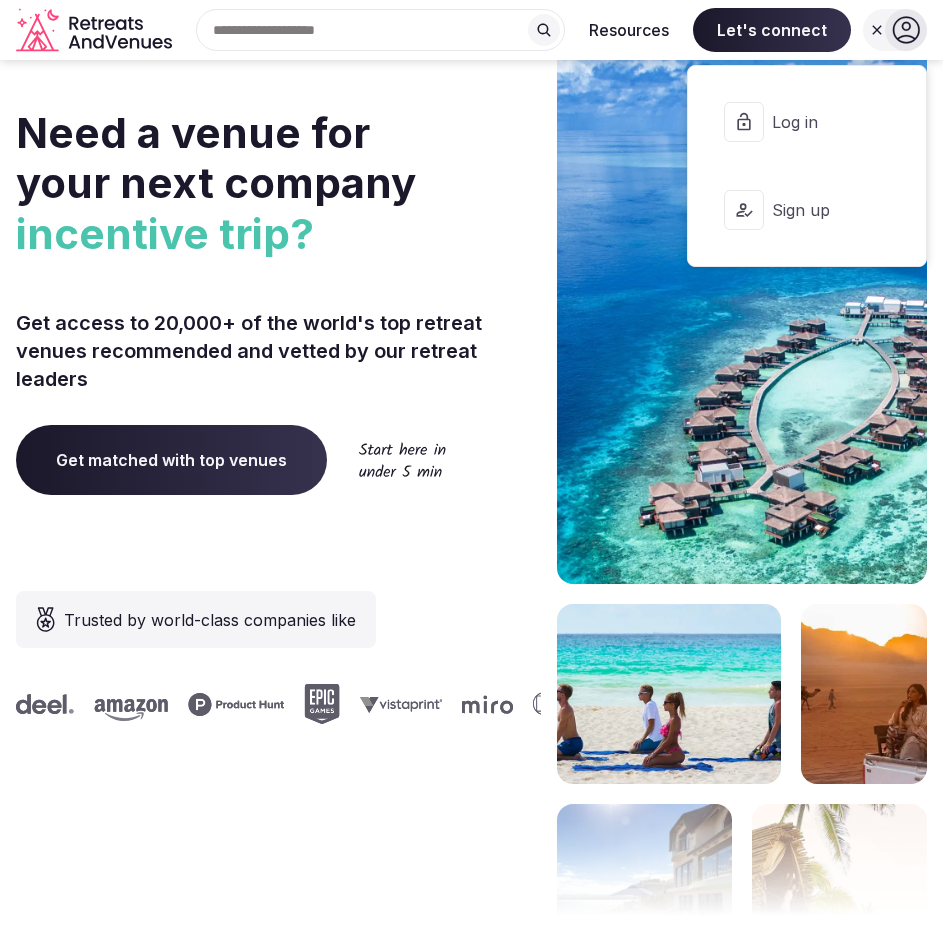 click on "Need a venue for your next company incentive trip?" at bounding box center [278, 200] 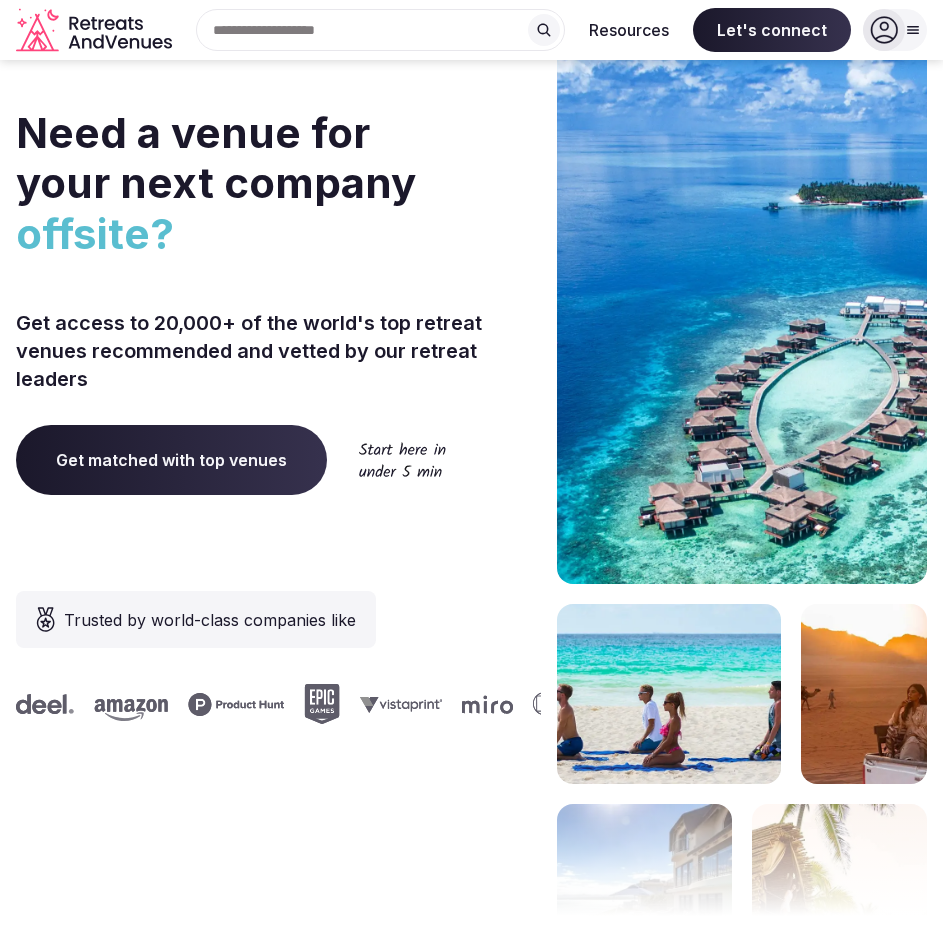 click 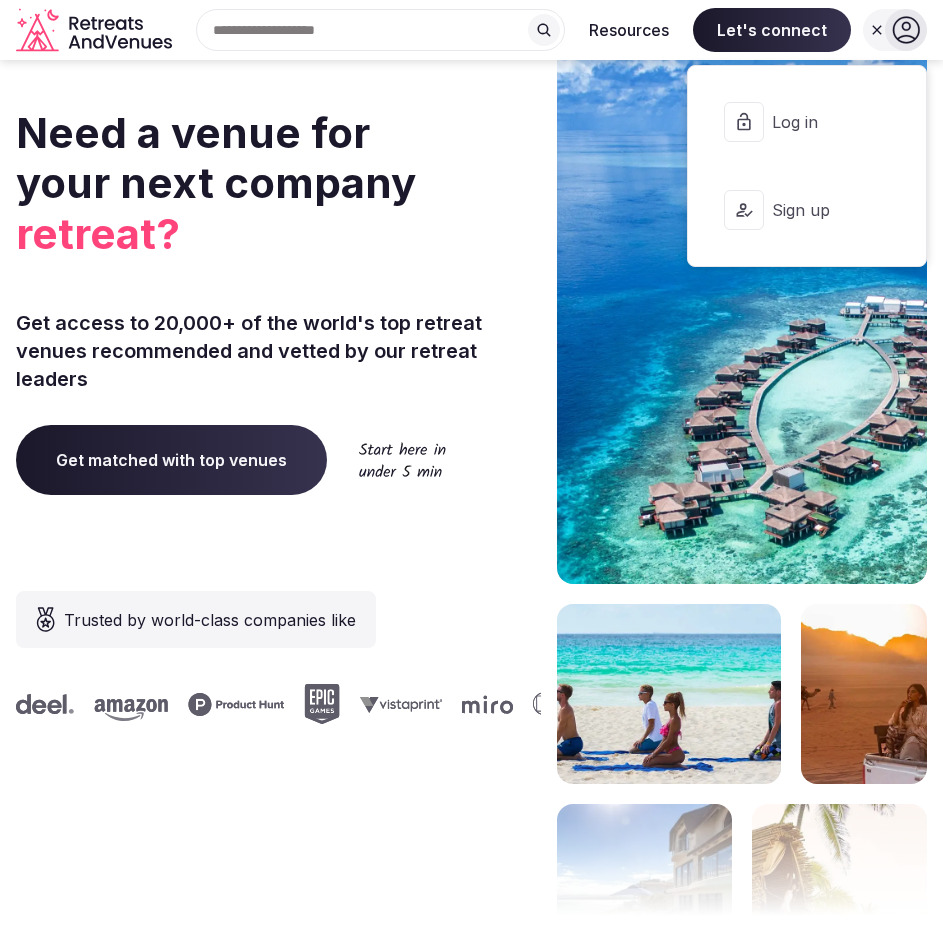 click 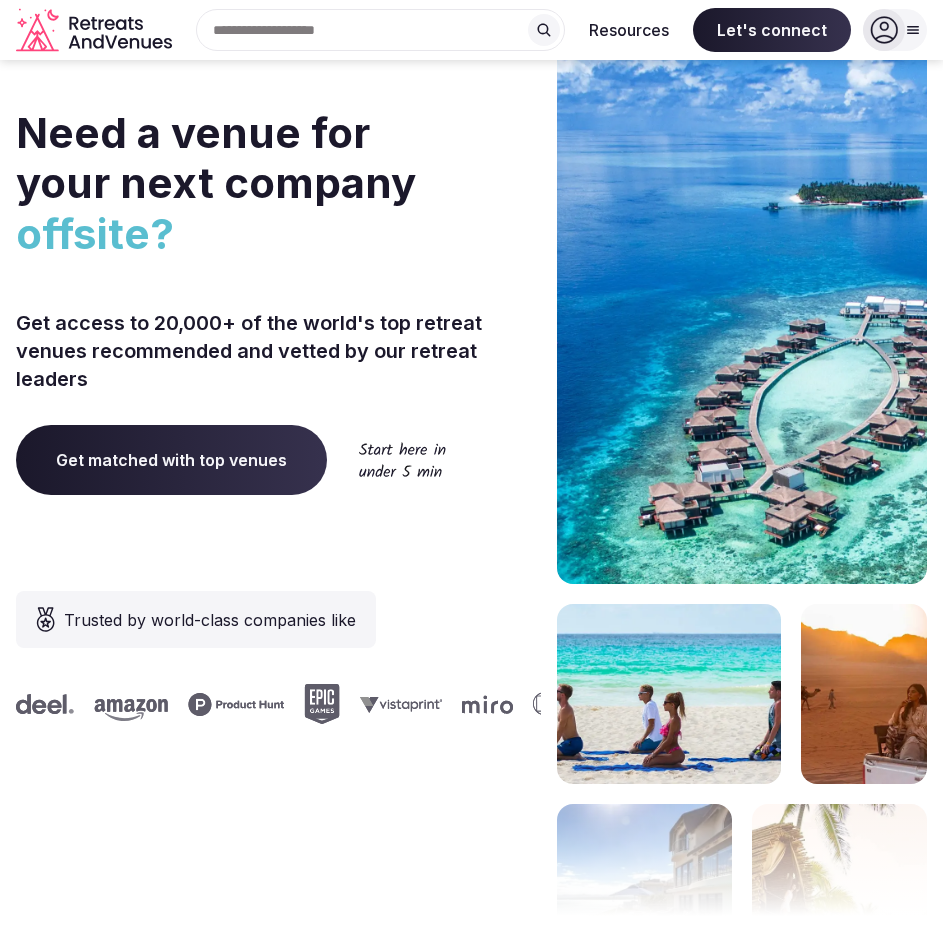 click 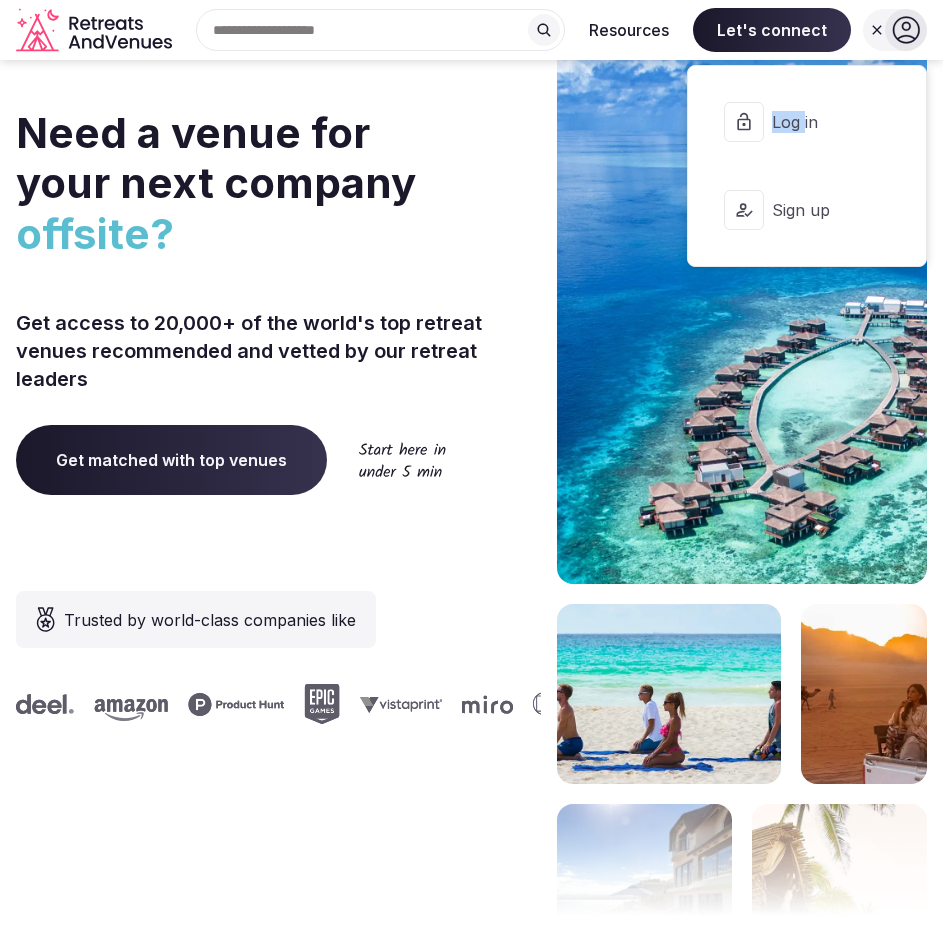 click 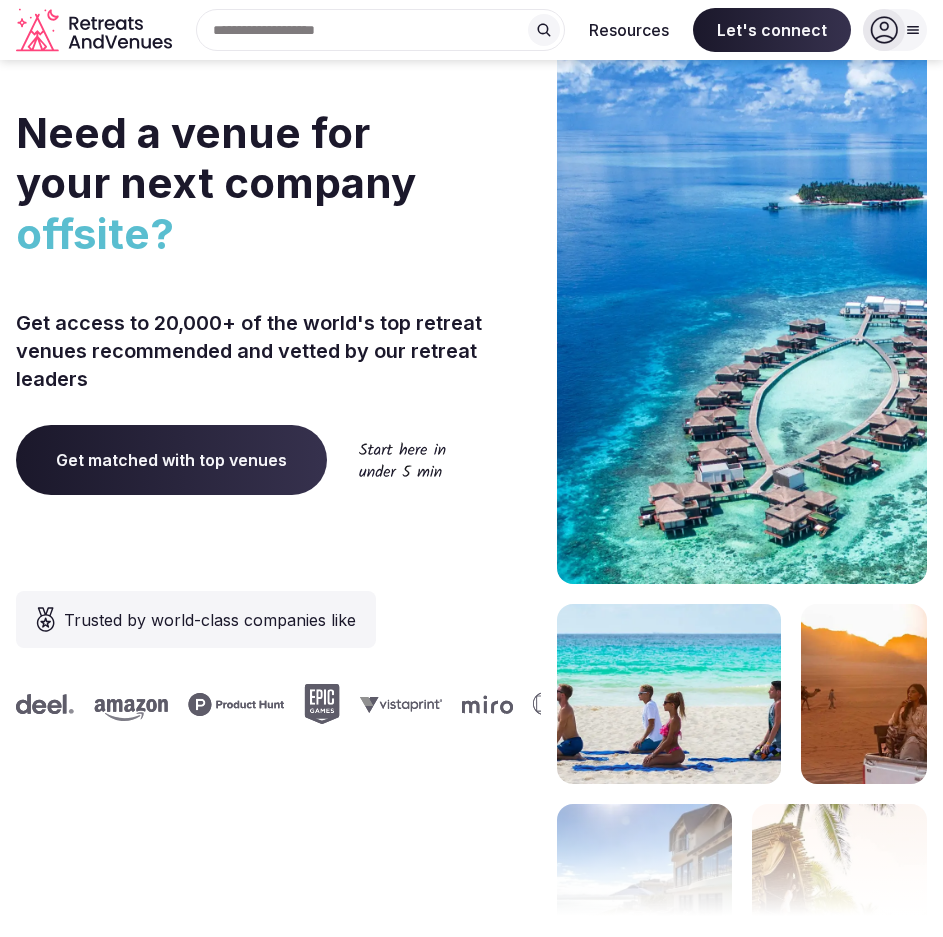 click at bounding box center [884, 30] 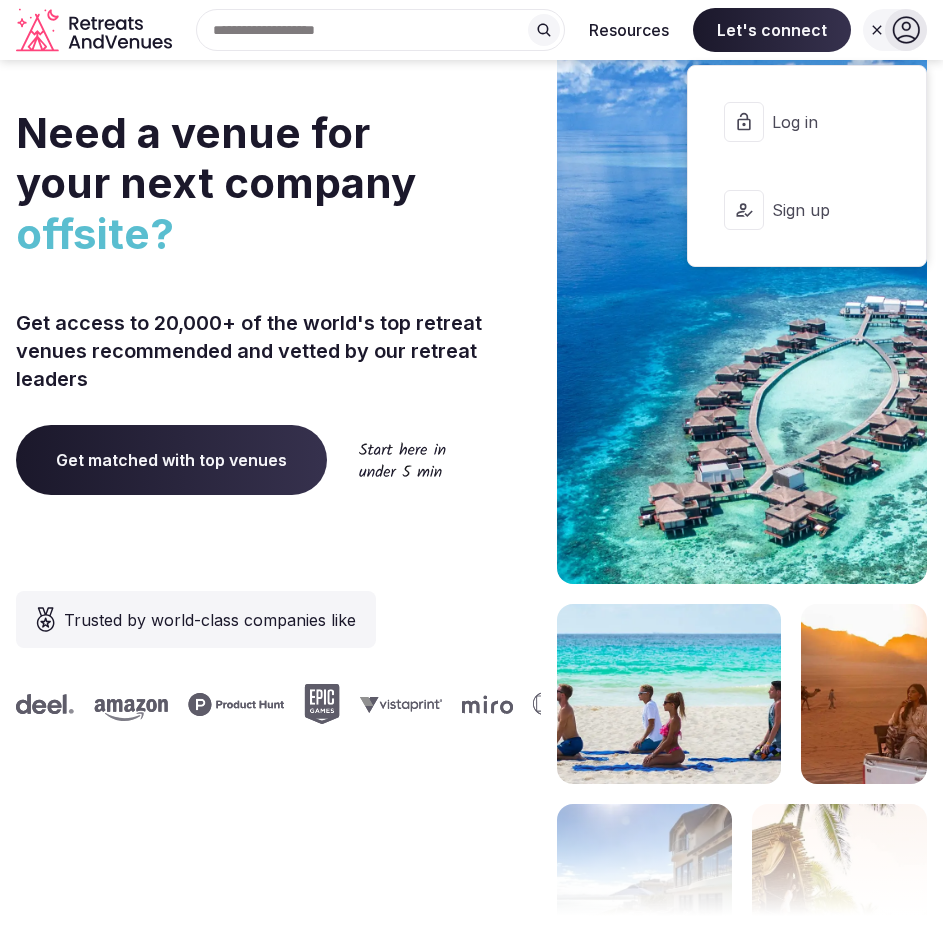 click 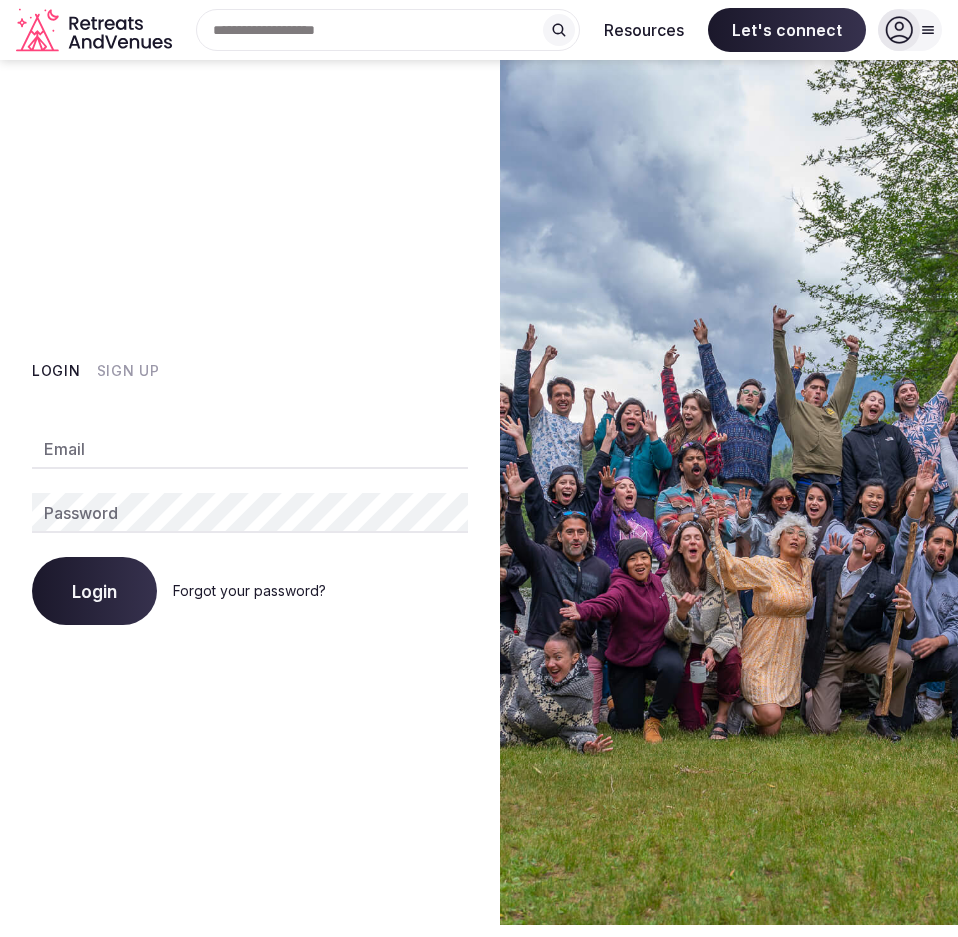 type on "**********" 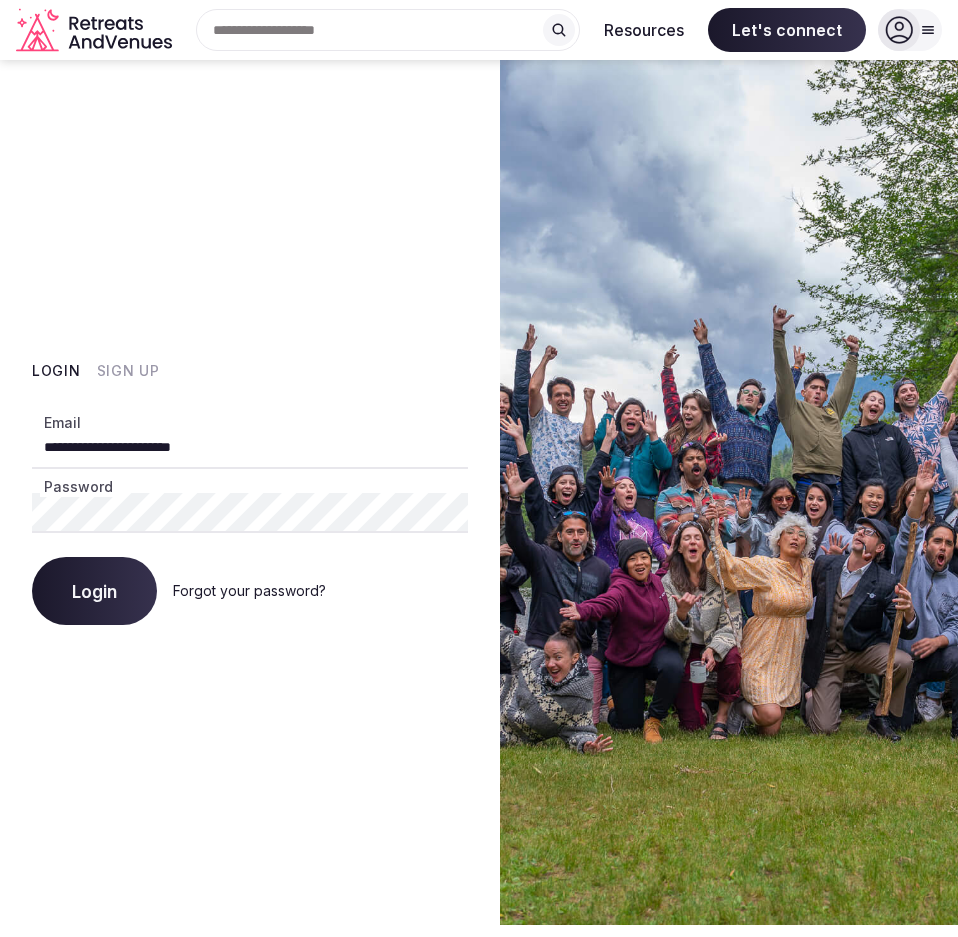 click at bounding box center [899, 30] 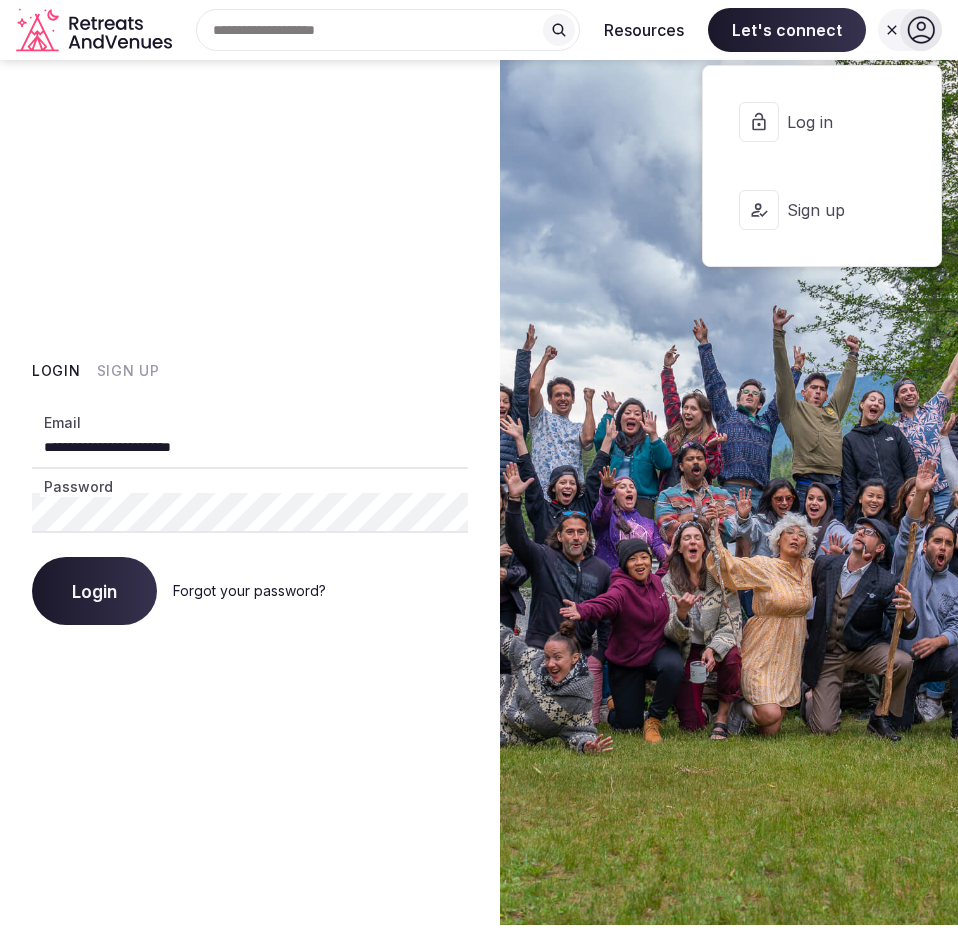 click 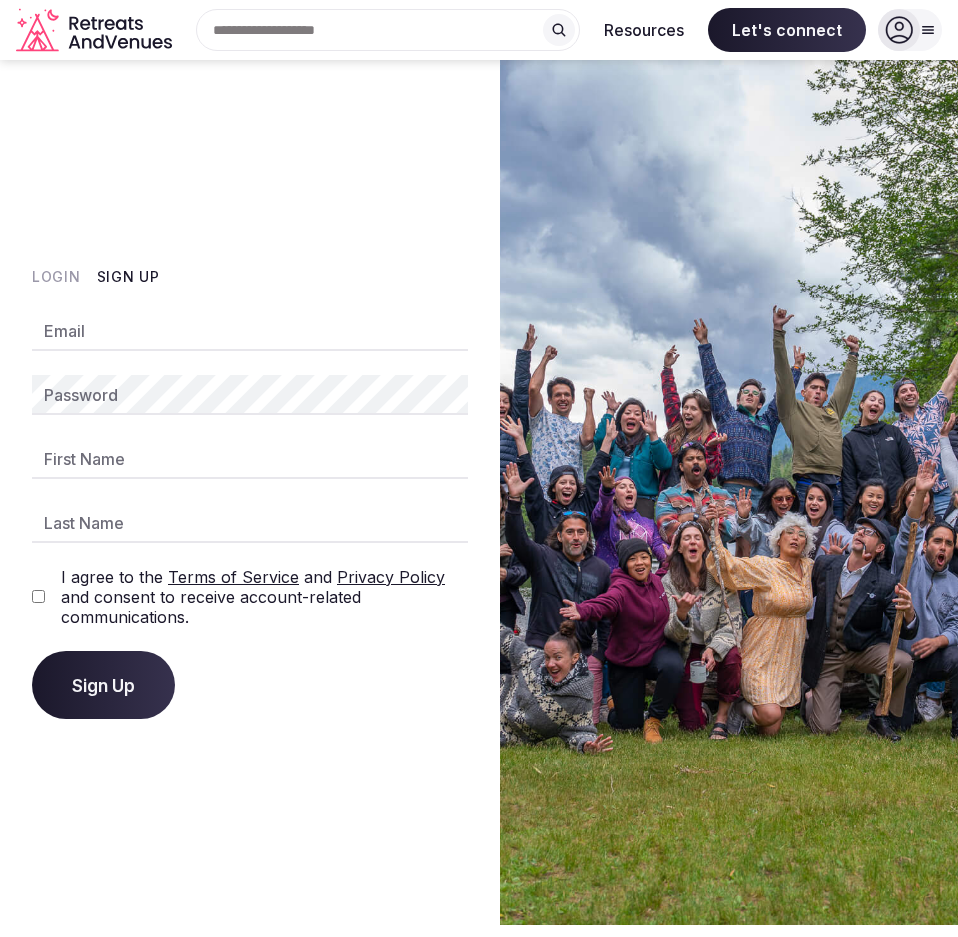 type on "**********" 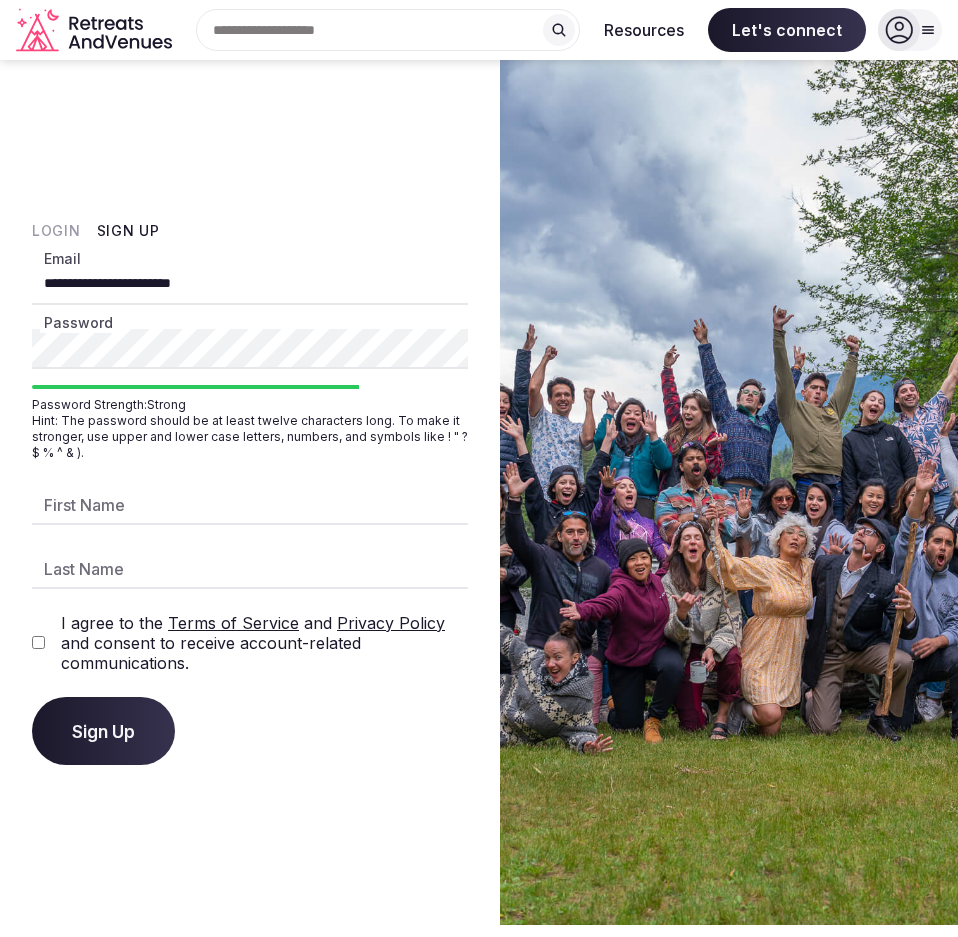 click 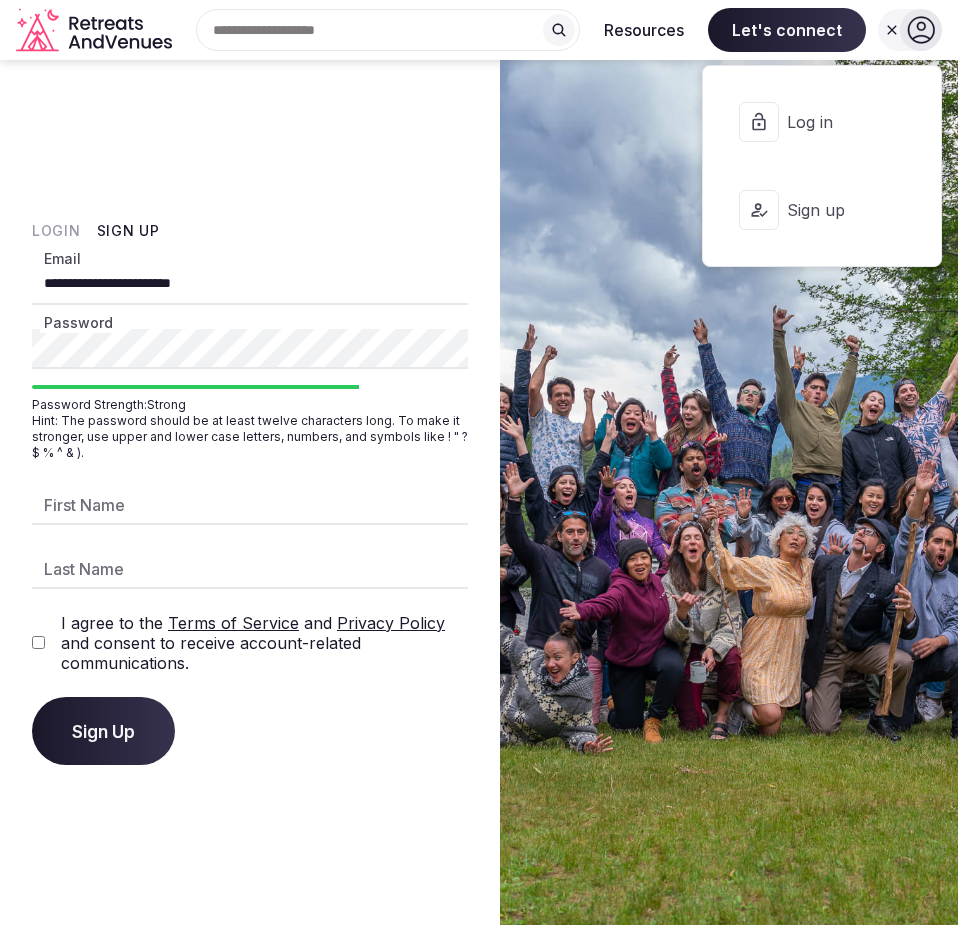 click on "**********" at bounding box center (250, 492) 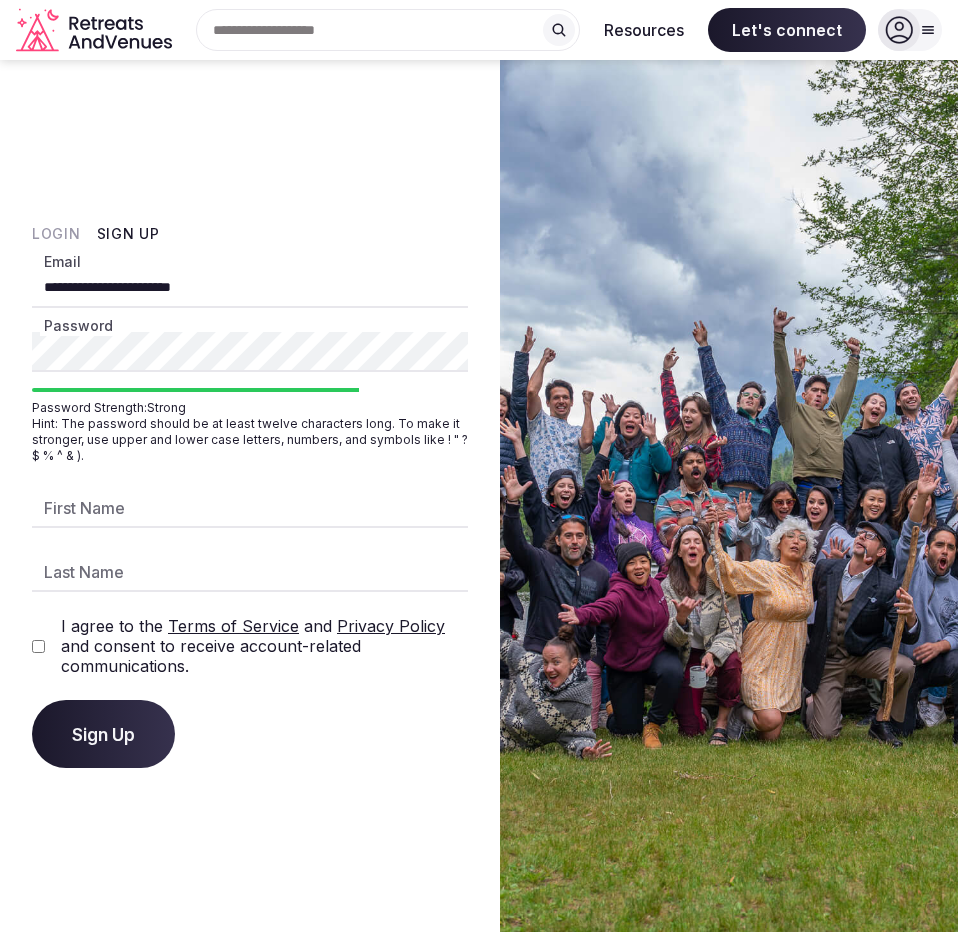 click at bounding box center [910, 30] 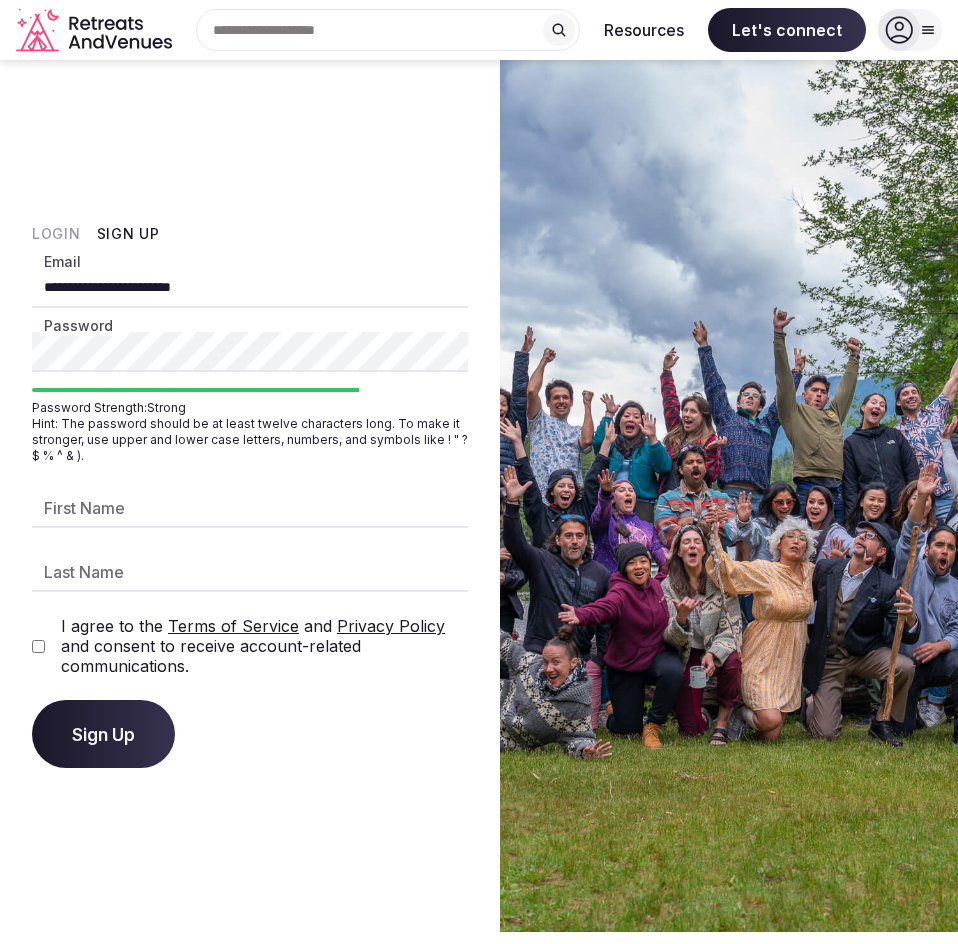 click 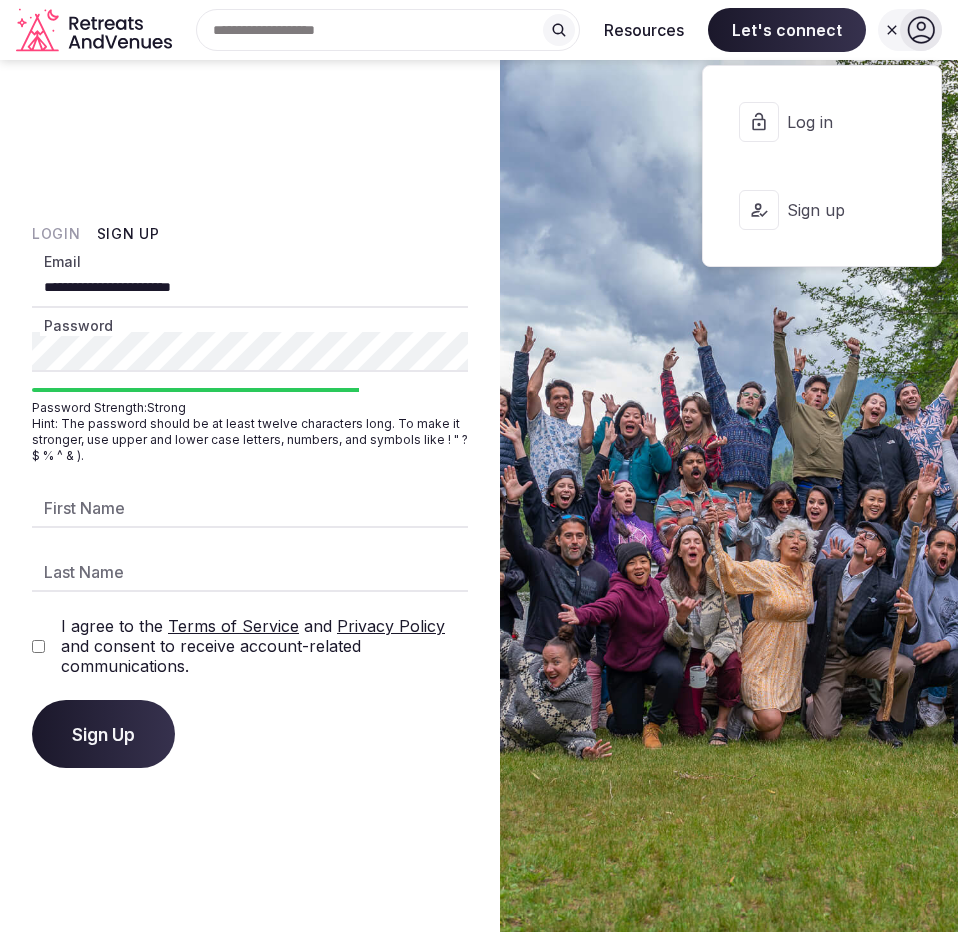 click at bounding box center (921, 30) 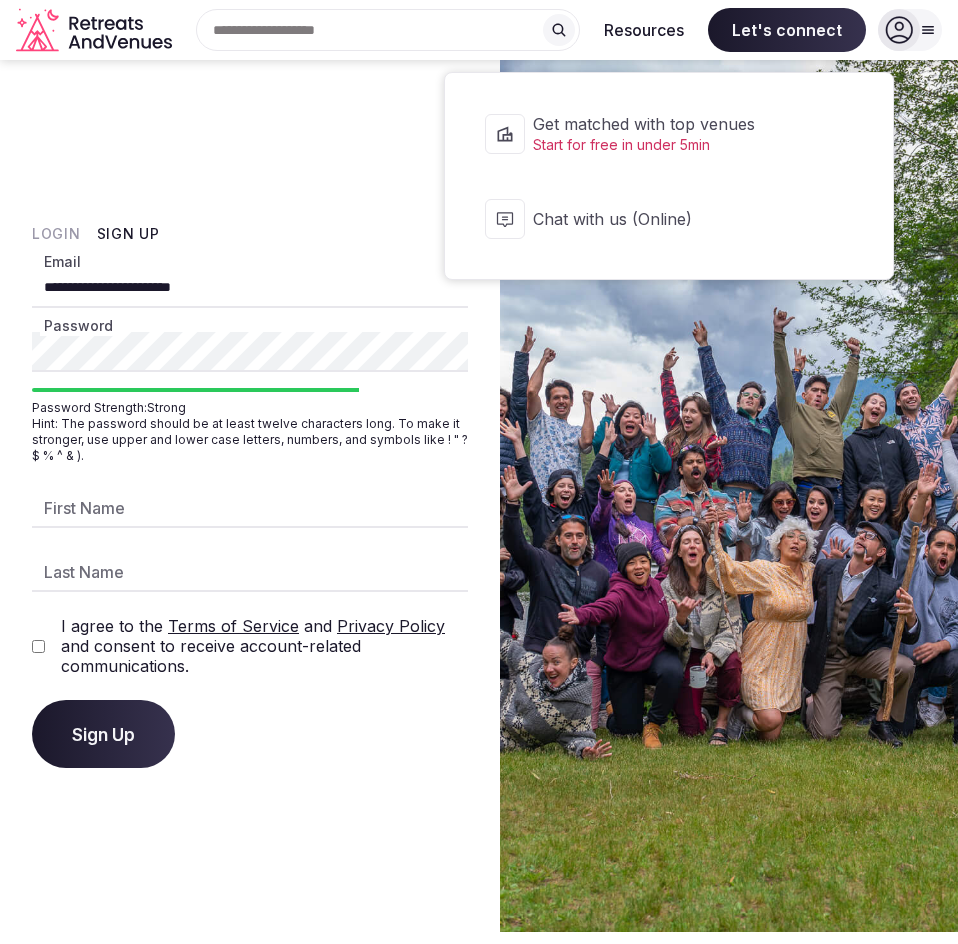 click on "Let's connect" at bounding box center (787, 30) 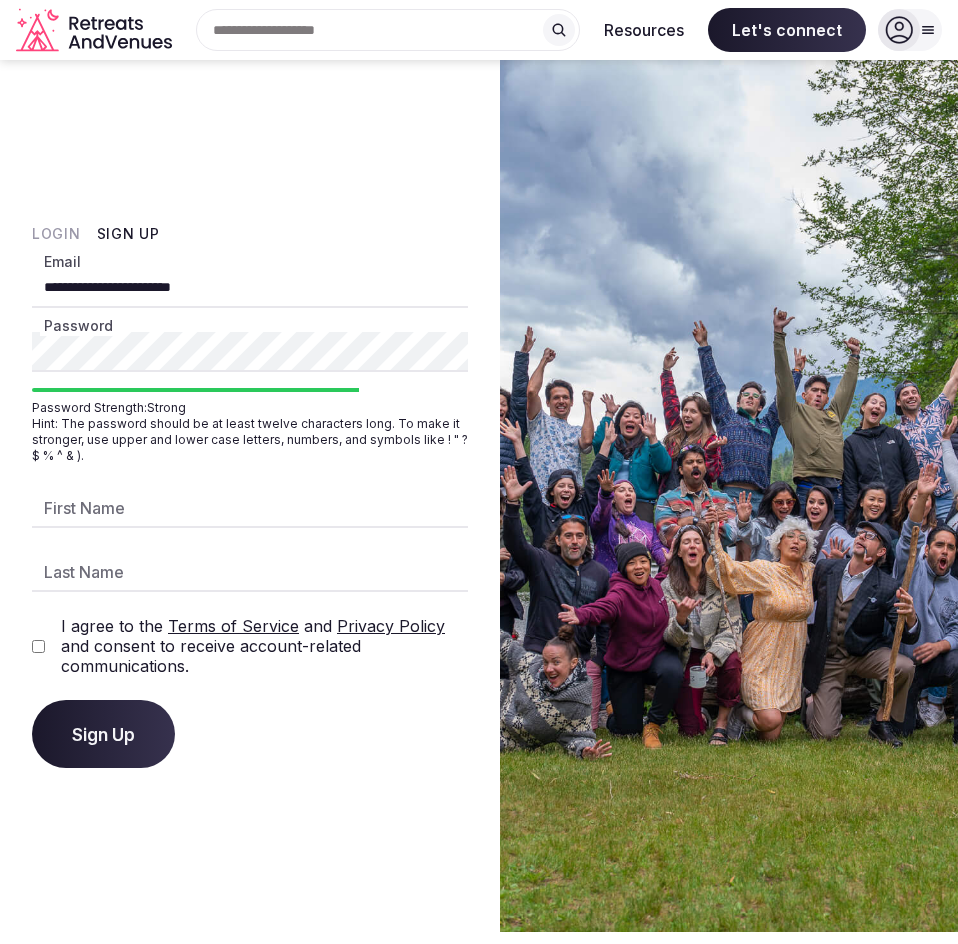 click on "**********" at bounding box center [250, 496] 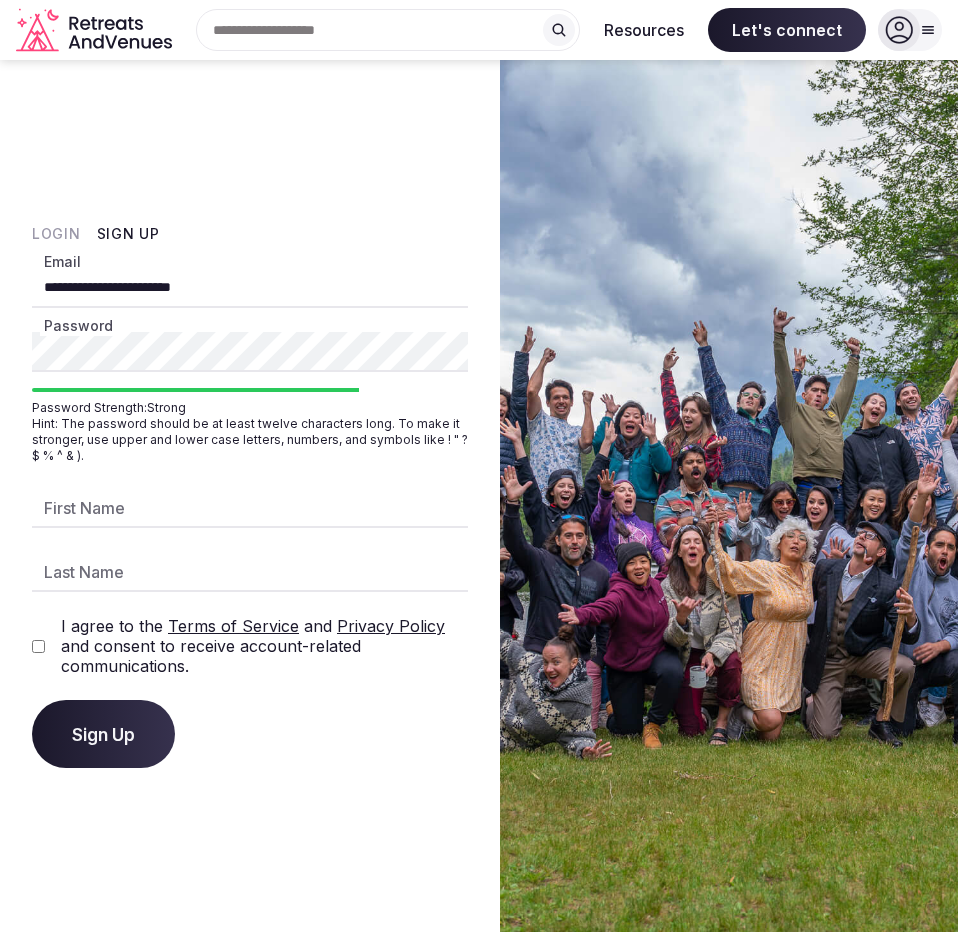 click 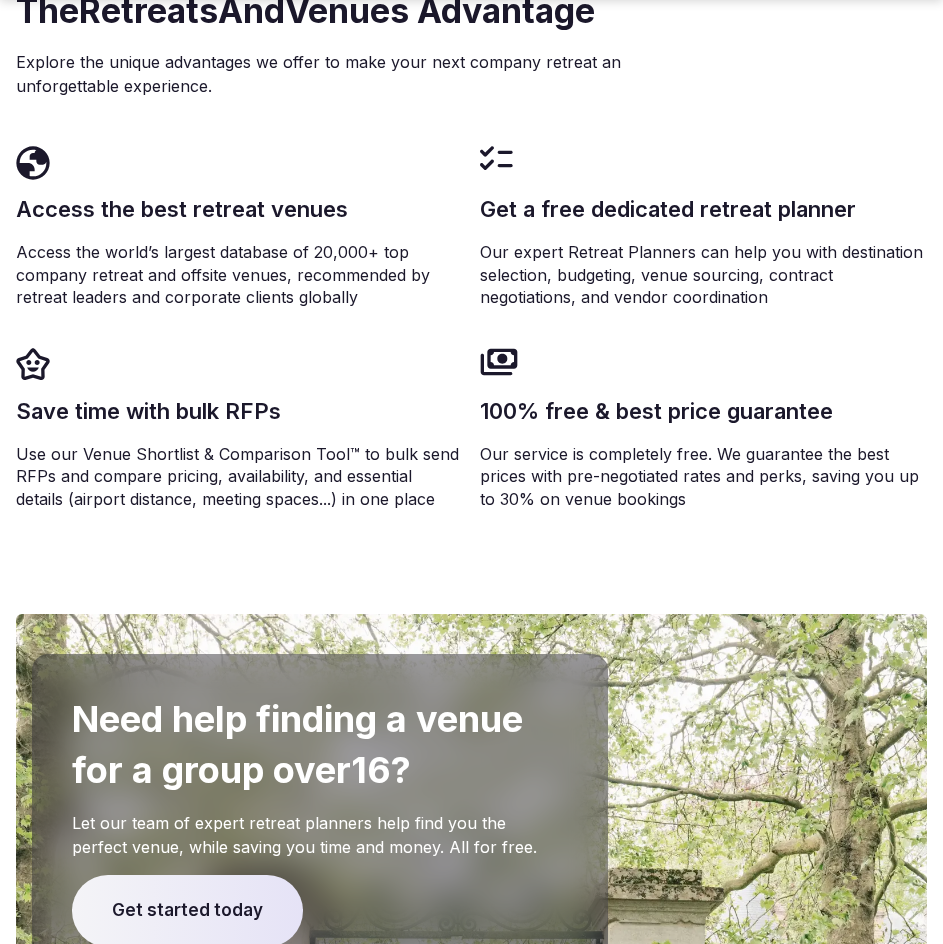 scroll, scrollTop: 3665, scrollLeft: 0, axis: vertical 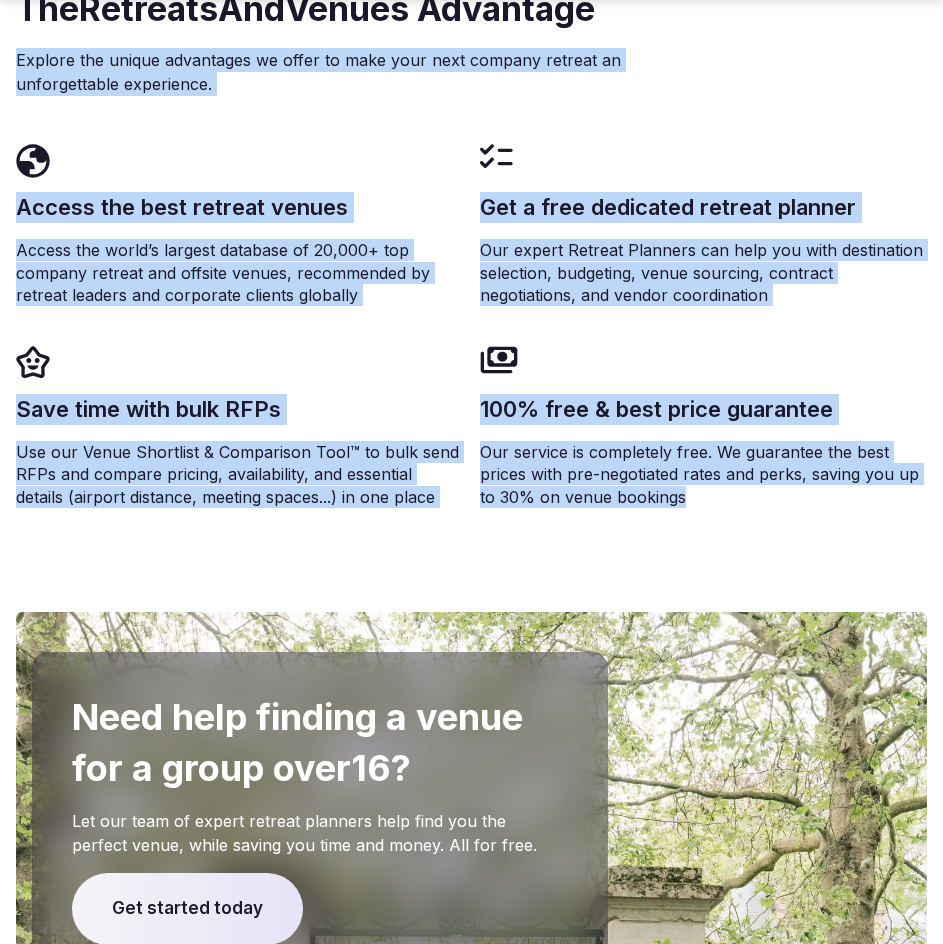 drag, startPoint x: 690, startPoint y: 495, endPoint x: 10, endPoint y: 63, distance: 805.62024 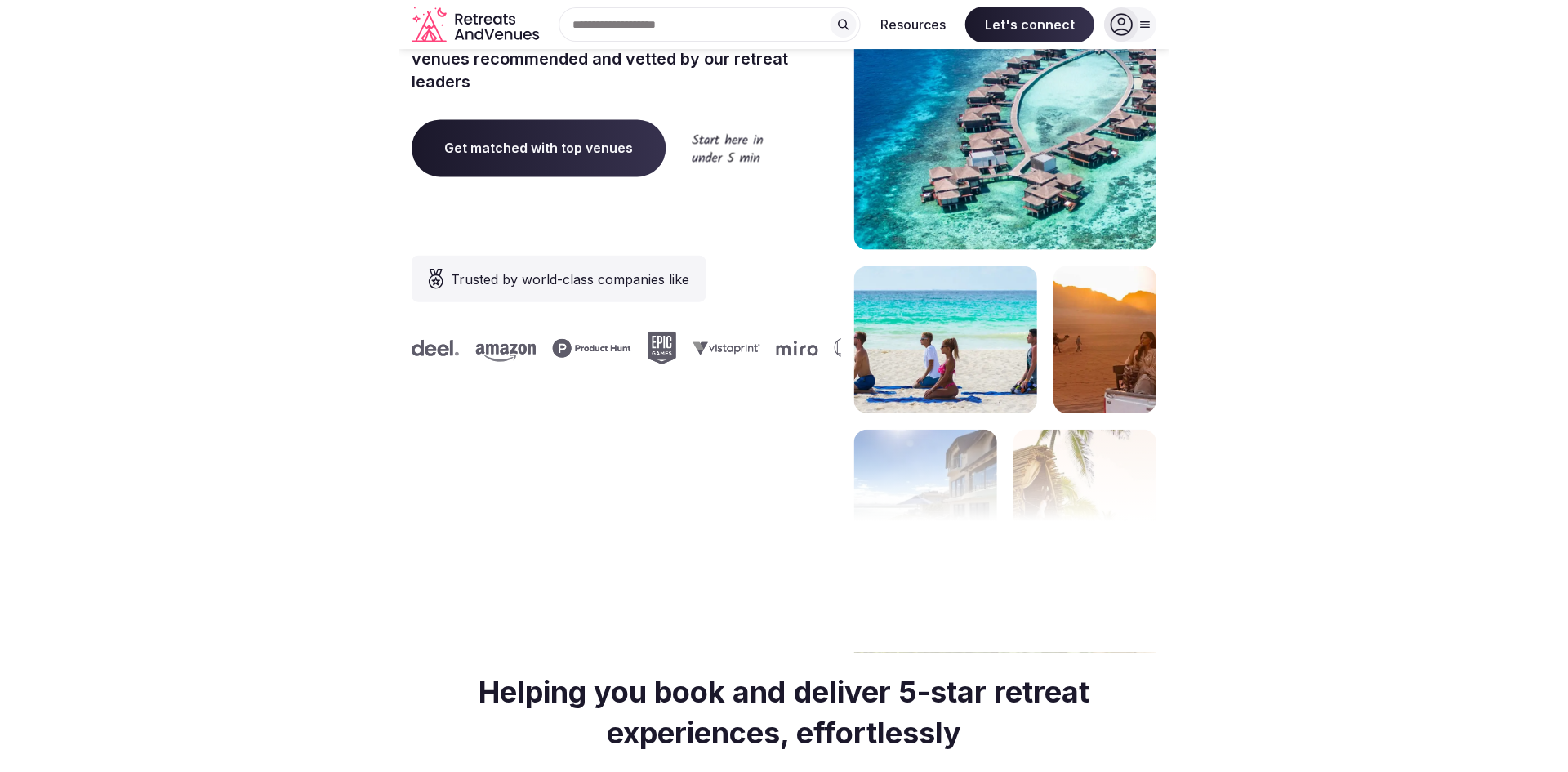 scroll, scrollTop: 0, scrollLeft: 0, axis: both 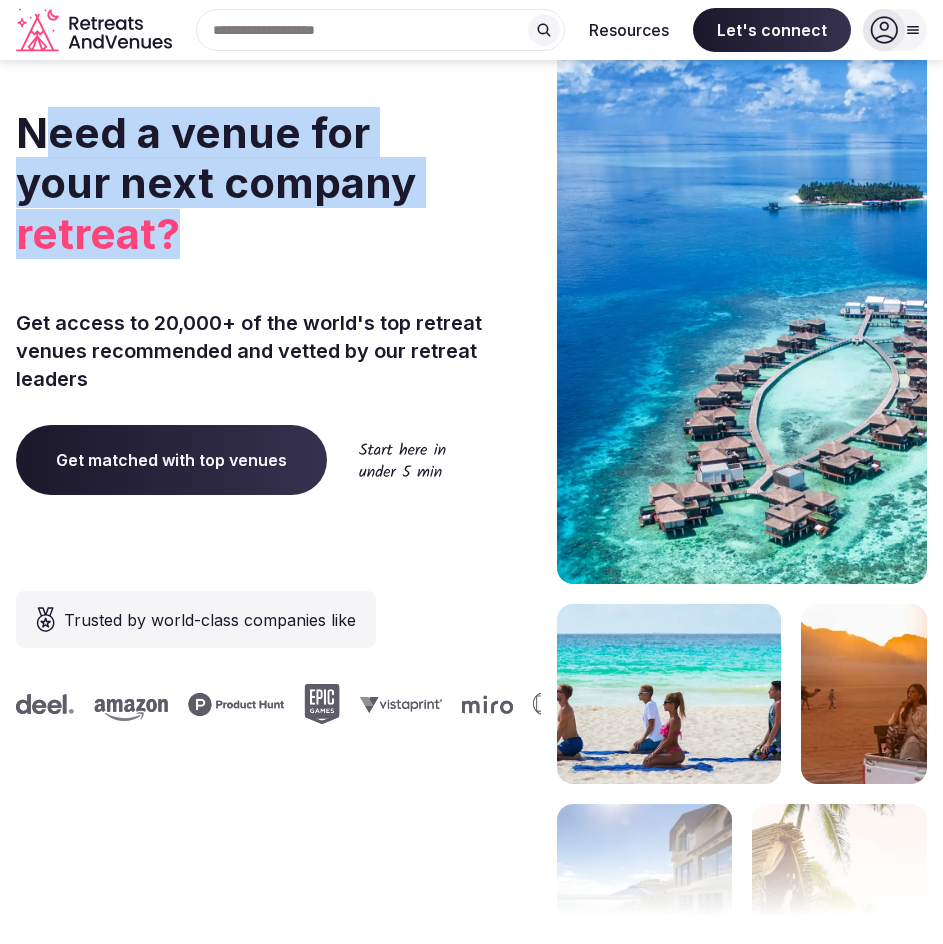 drag, startPoint x: 35, startPoint y: 123, endPoint x: 183, endPoint y: 241, distance: 189.28285 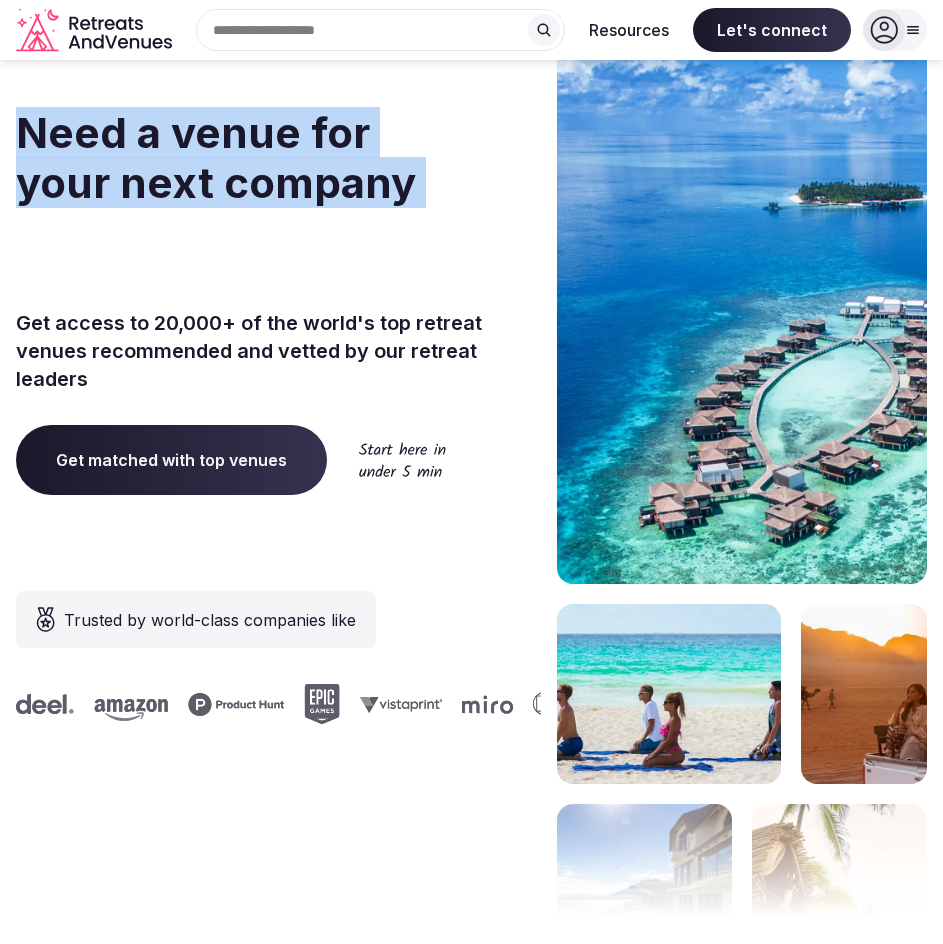 drag, startPoint x: 183, startPoint y: 241, endPoint x: 4, endPoint y: 113, distance: 220.05681 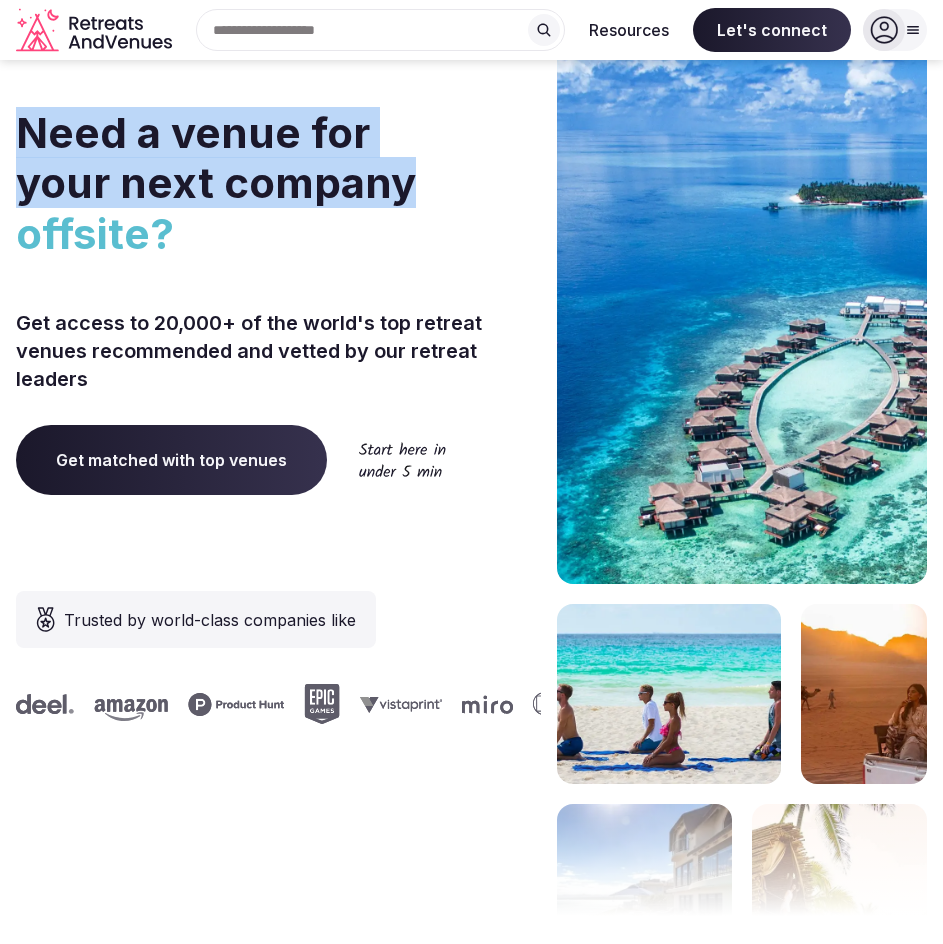 click on "Need a venue for your next company" at bounding box center (216, 157) 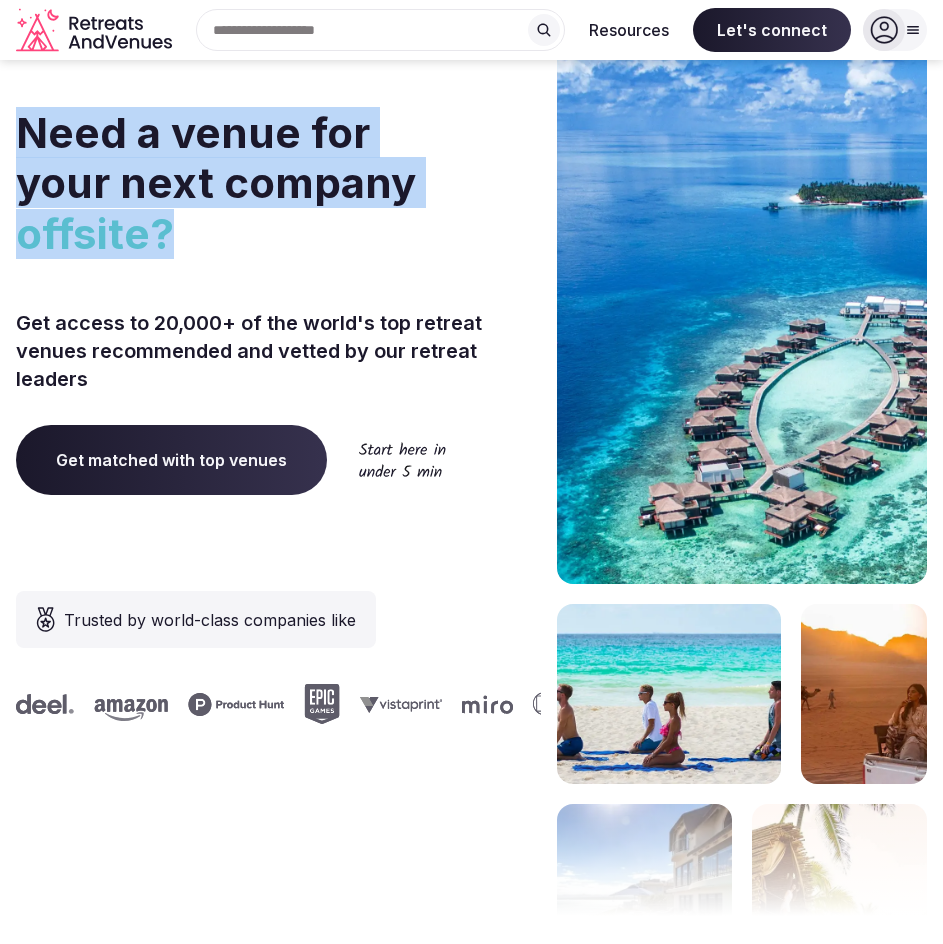 drag, startPoint x: 178, startPoint y: 235, endPoint x: -1, endPoint y: 112, distance: 217.18655 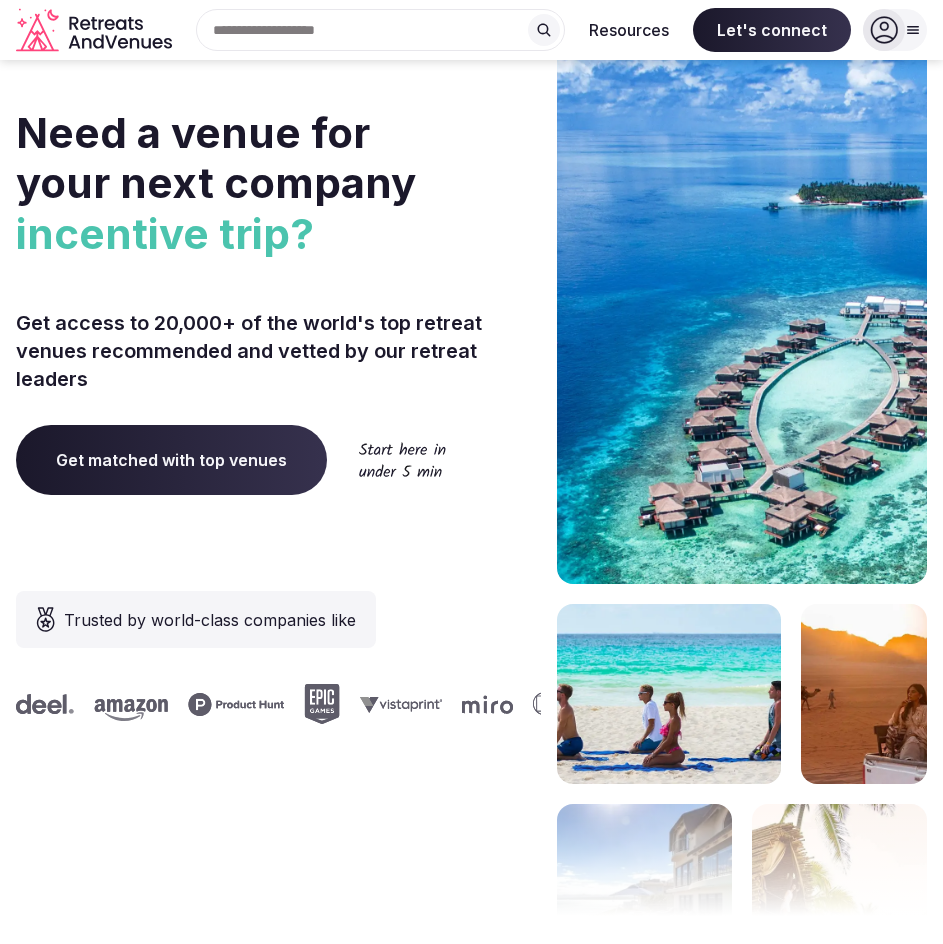 click 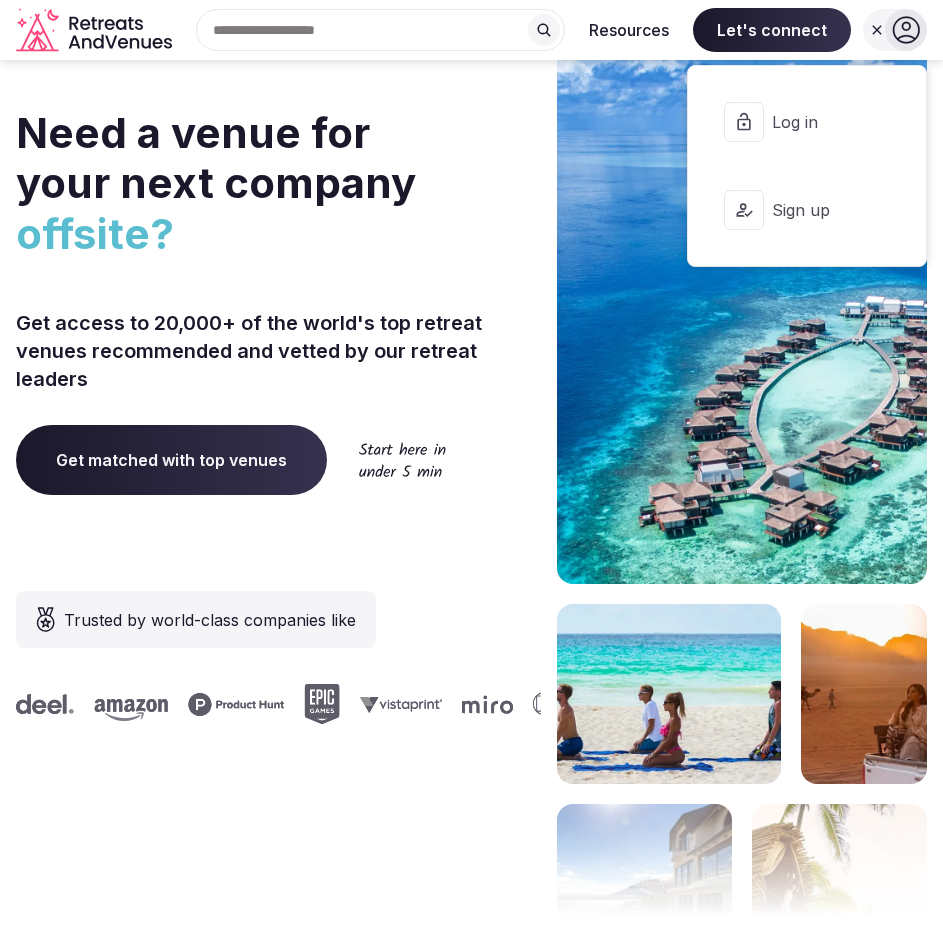 click 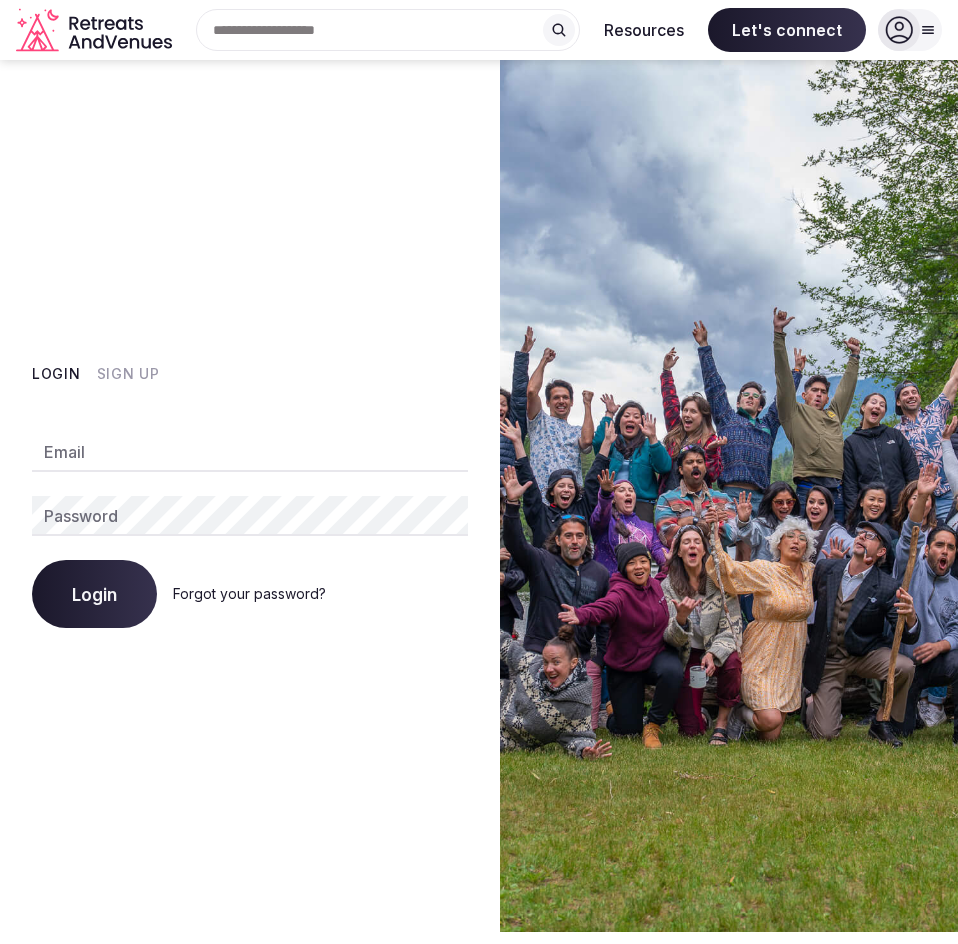type 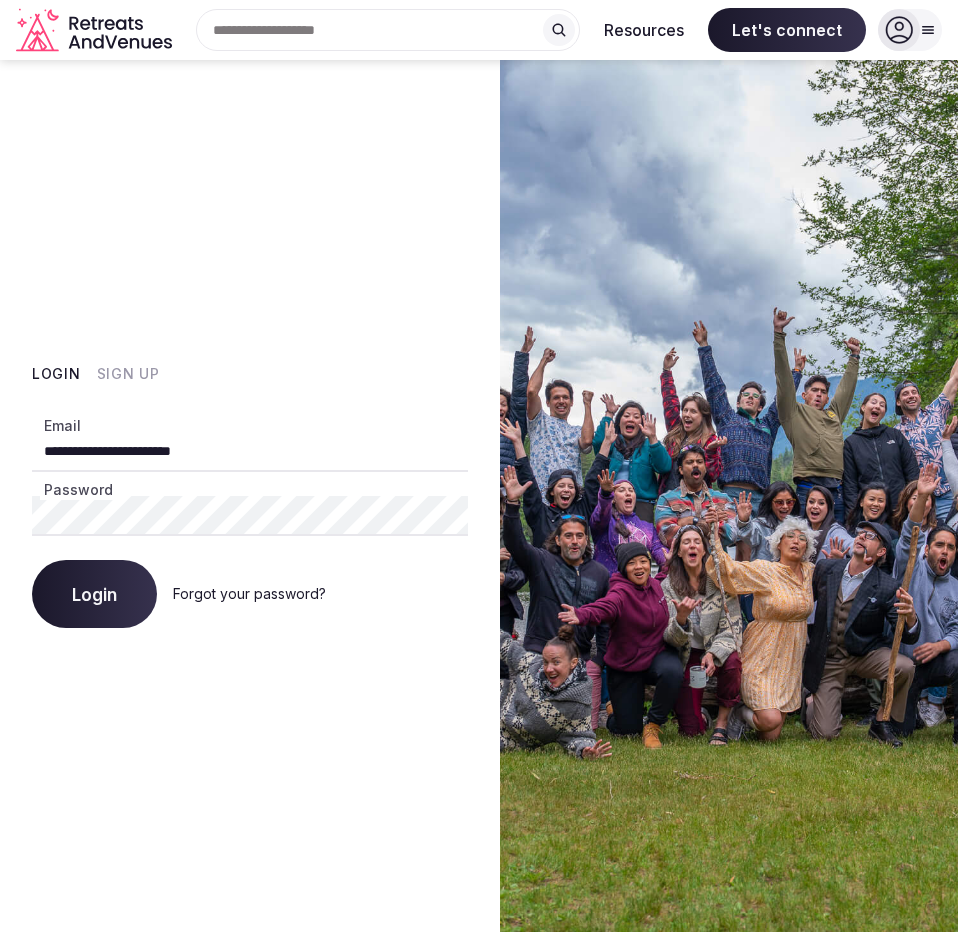 click on "**********" at bounding box center (250, 496) 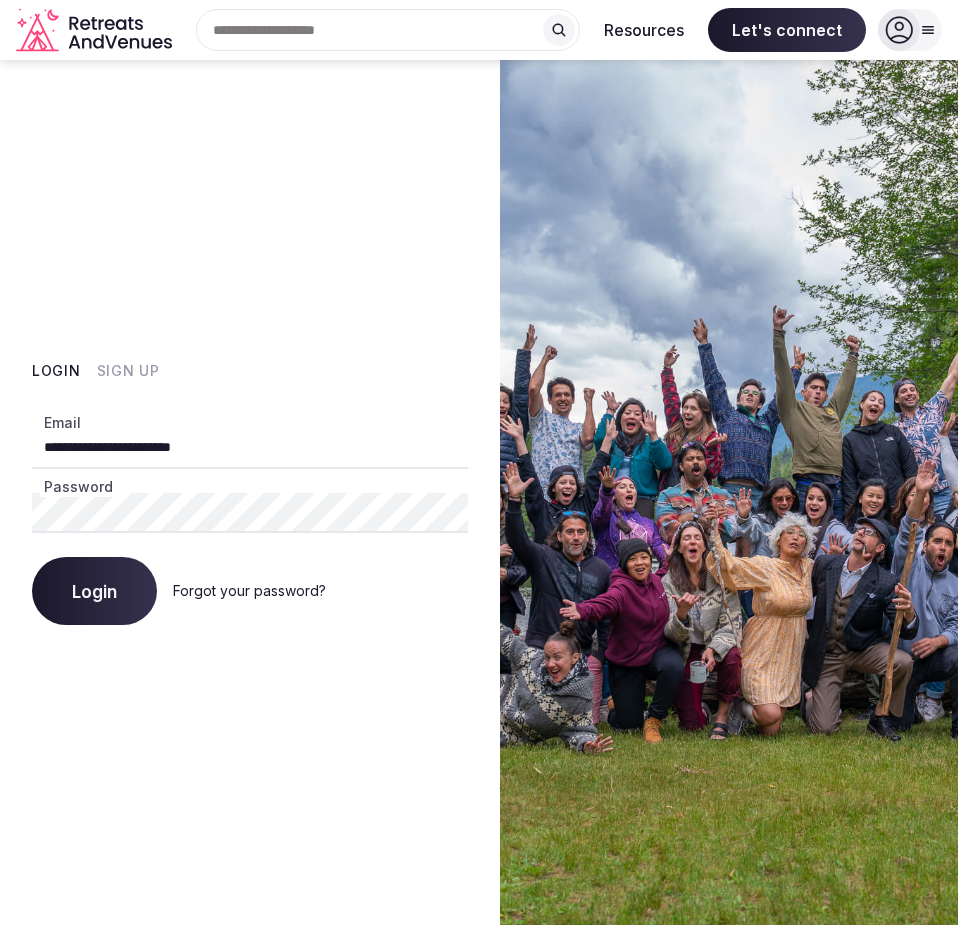 click on "**********" at bounding box center [250, 492] 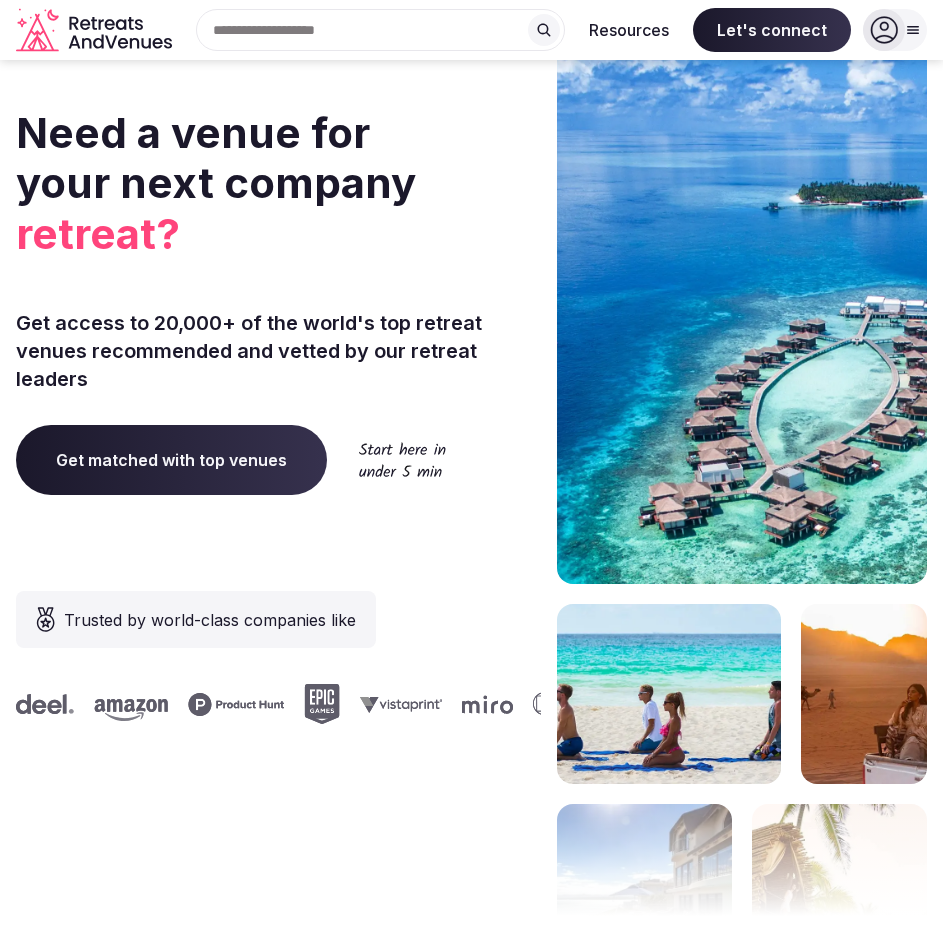 click 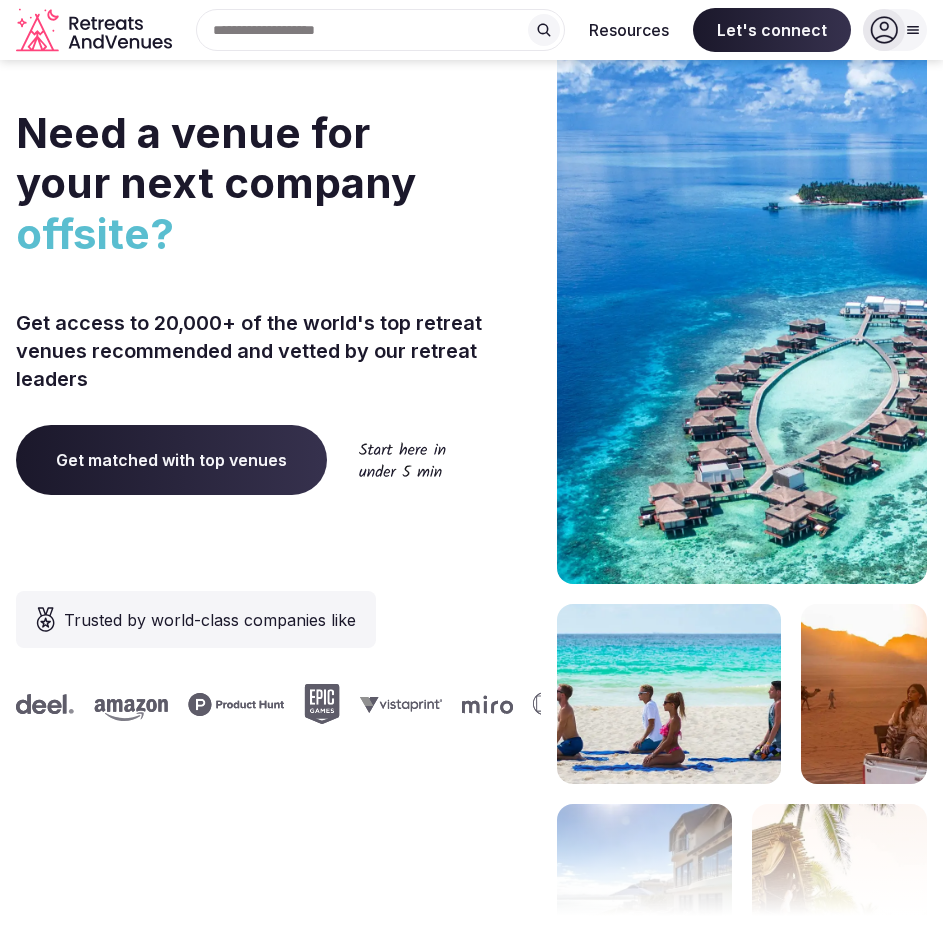 click 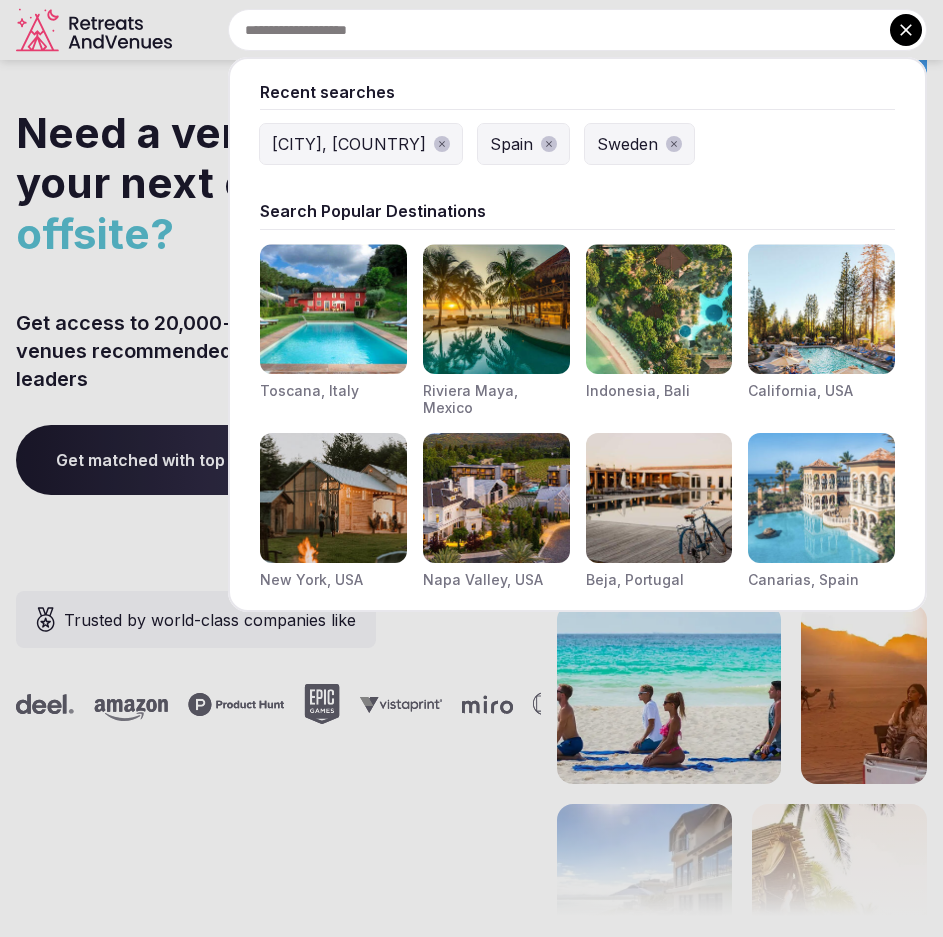 click on "Spain" at bounding box center (511, 144) 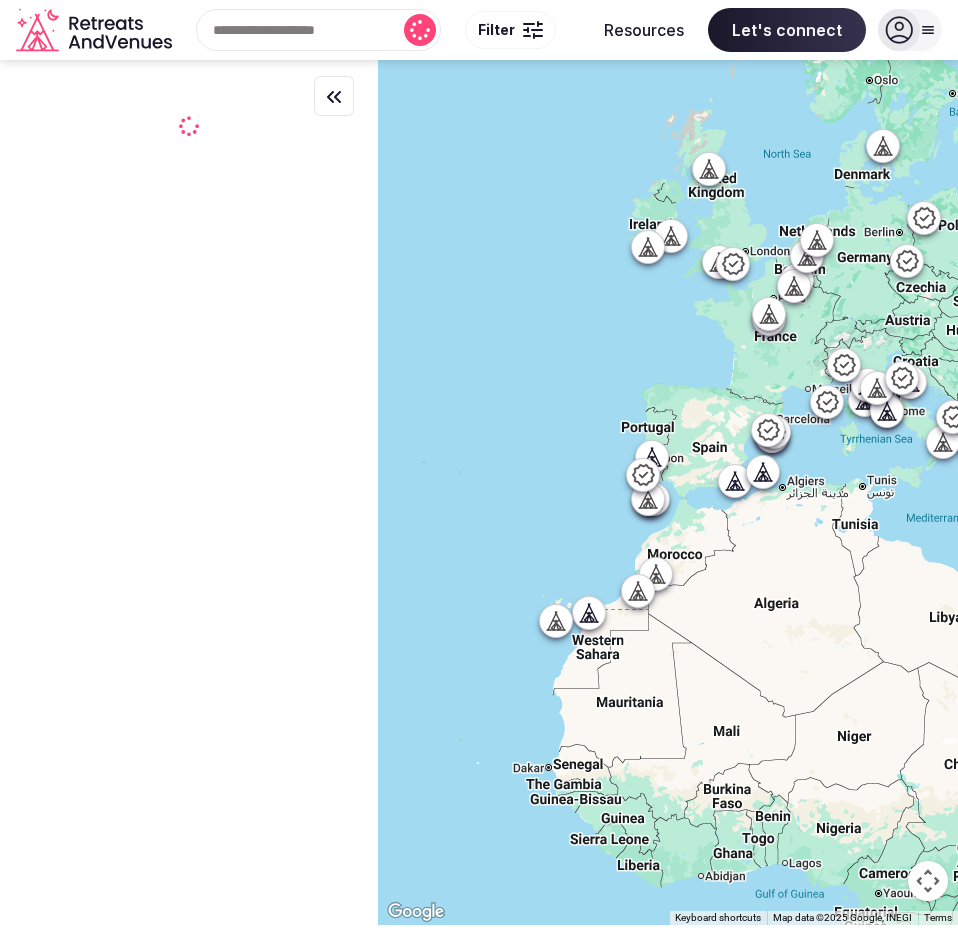 scroll, scrollTop: 0, scrollLeft: 0, axis: both 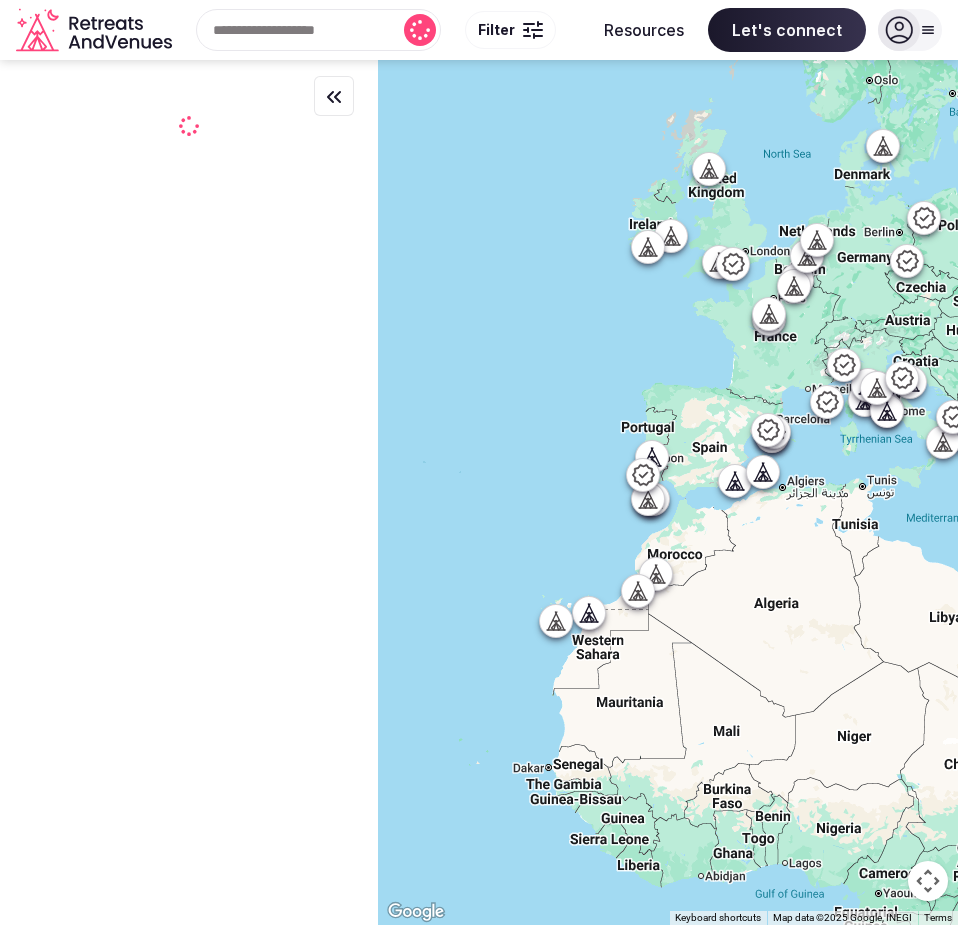 click 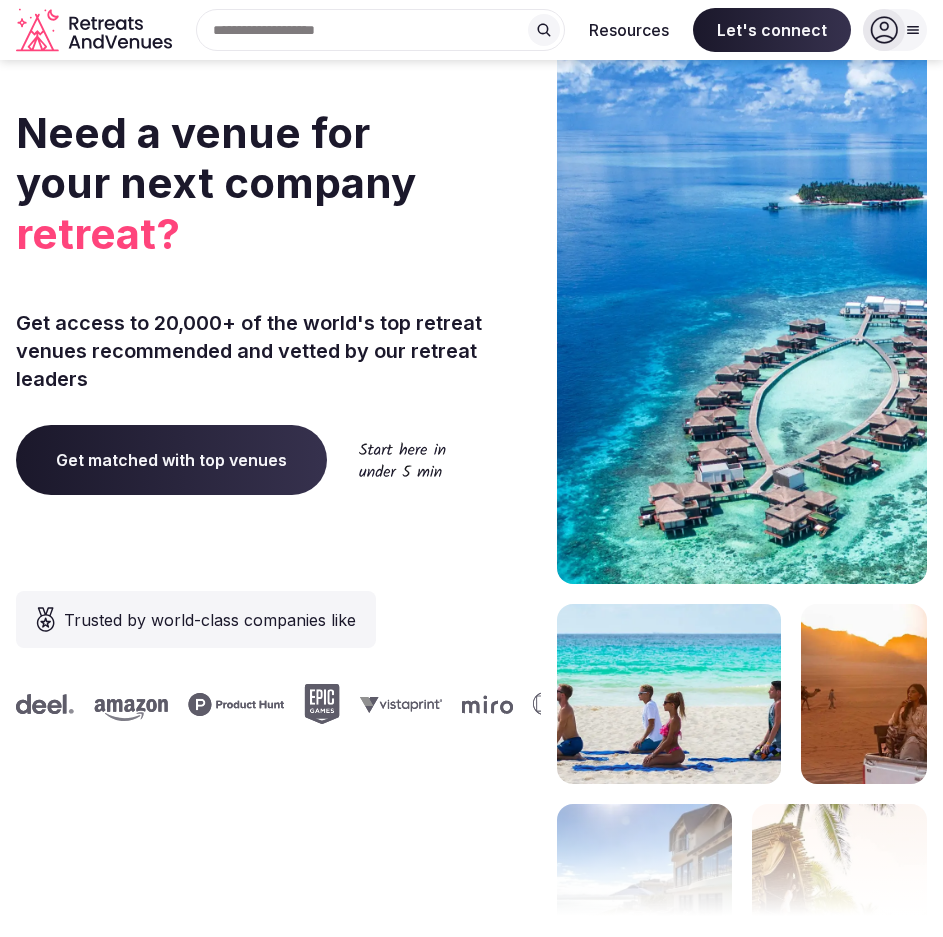 click at bounding box center (544, 30) 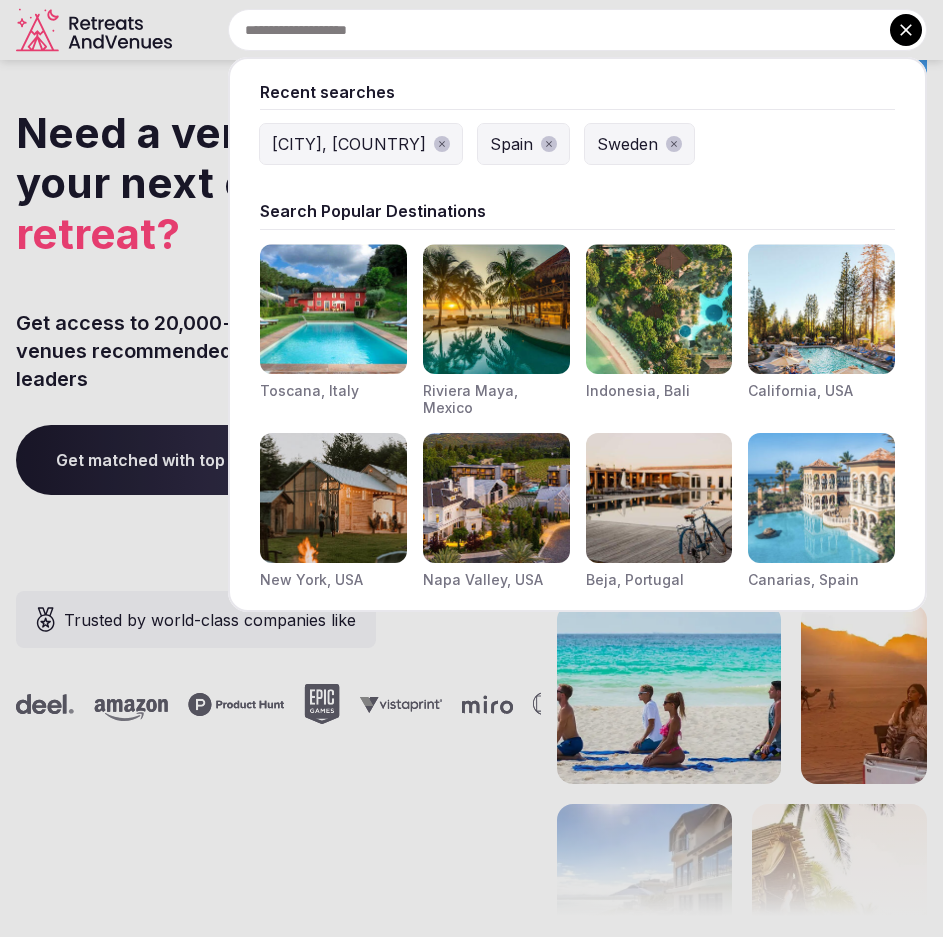 click on "Spain" at bounding box center (511, 144) 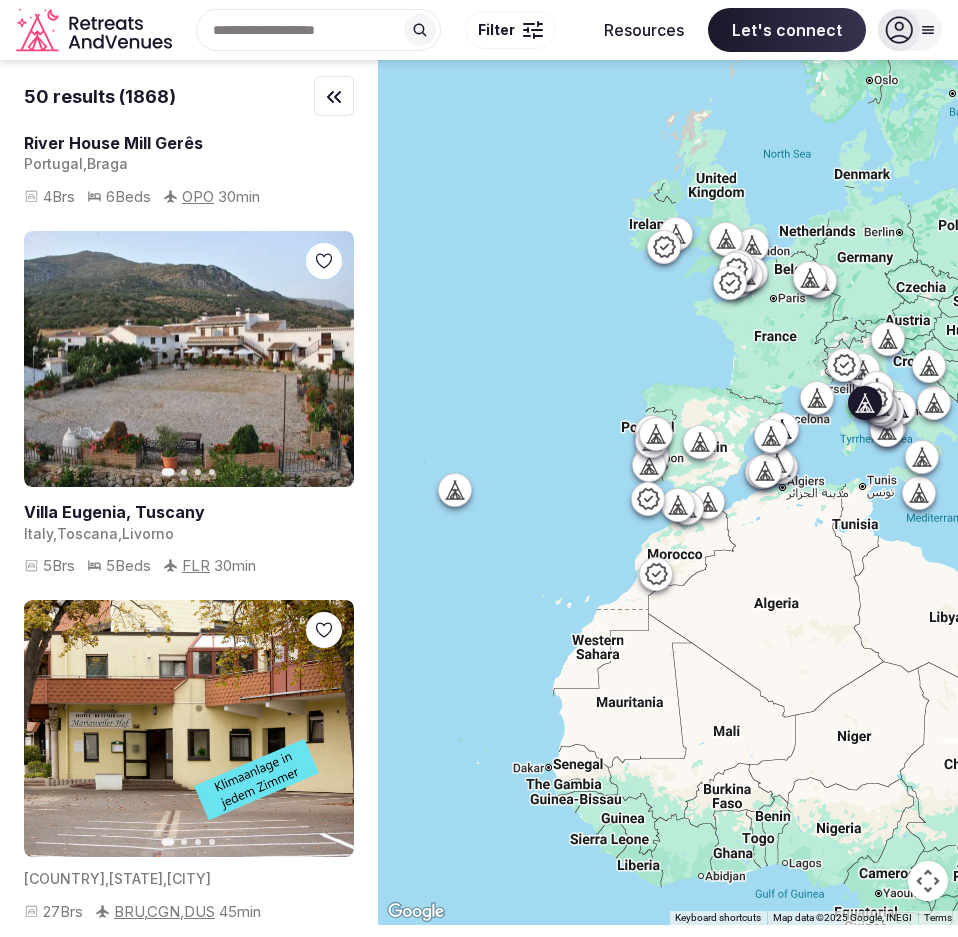 scroll, scrollTop: 724, scrollLeft: 0, axis: vertical 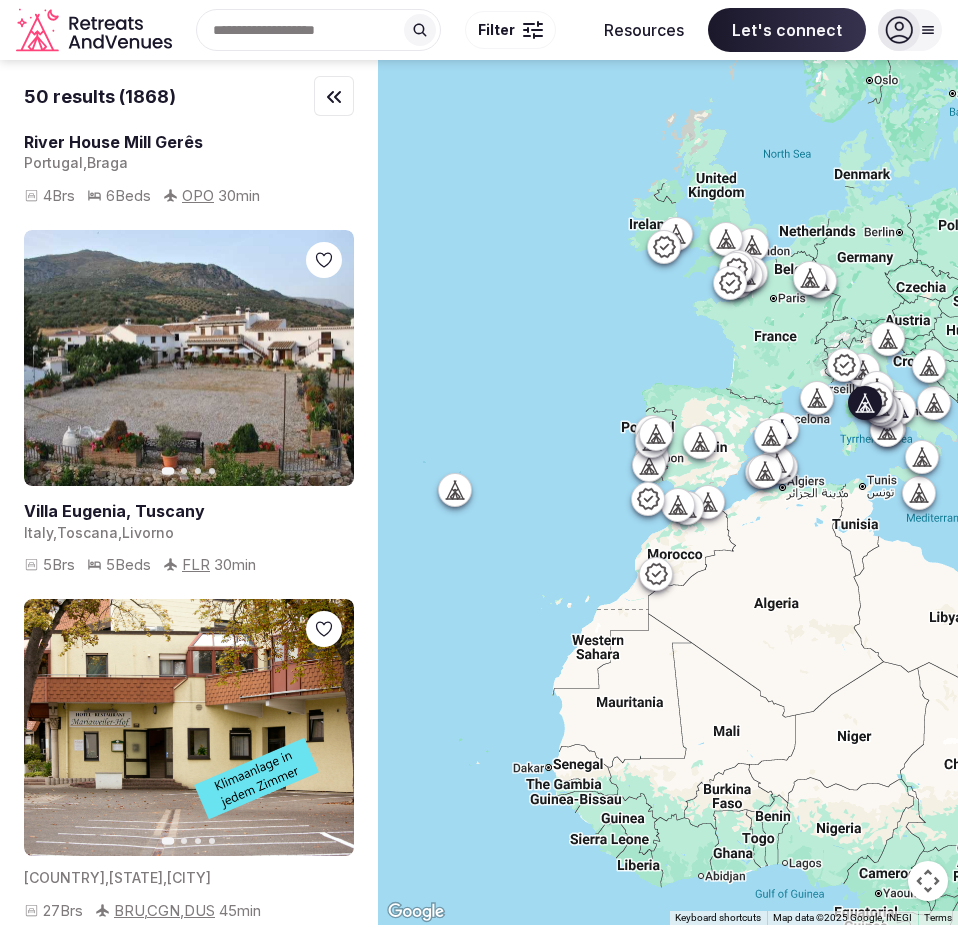 click on "Next slide" at bounding box center [326, 358] 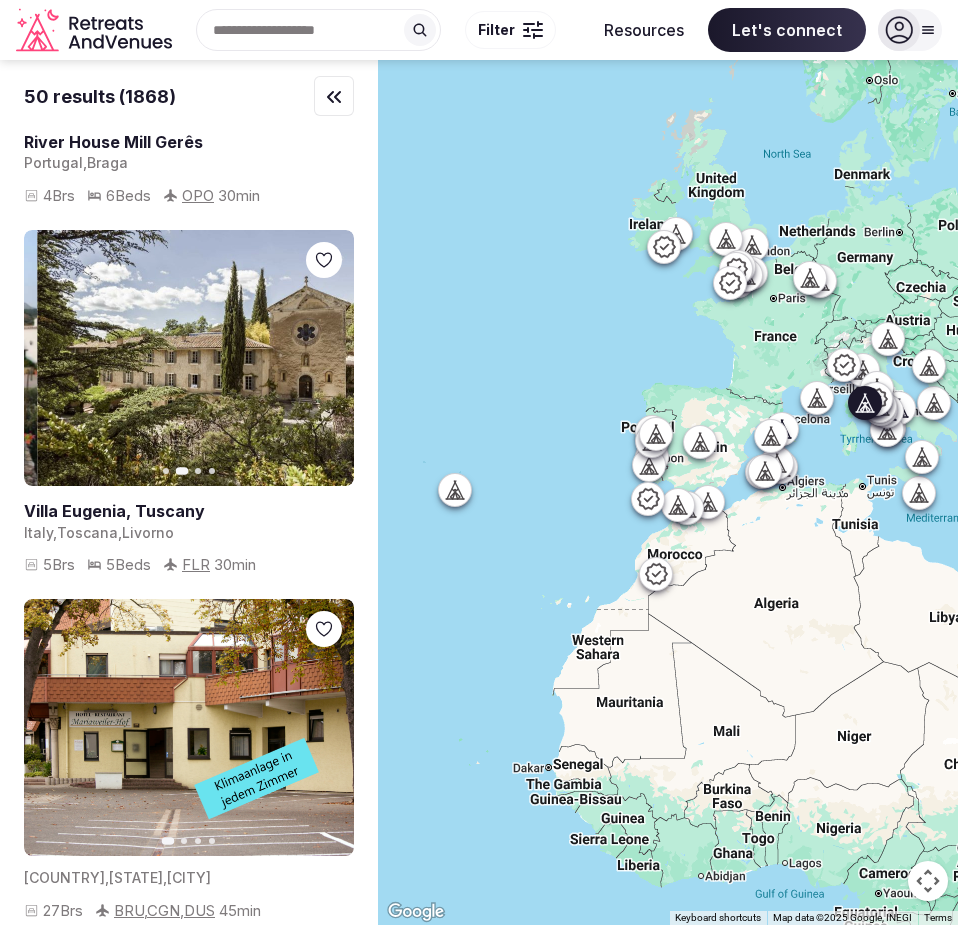 click on "Next slide" at bounding box center [326, 358] 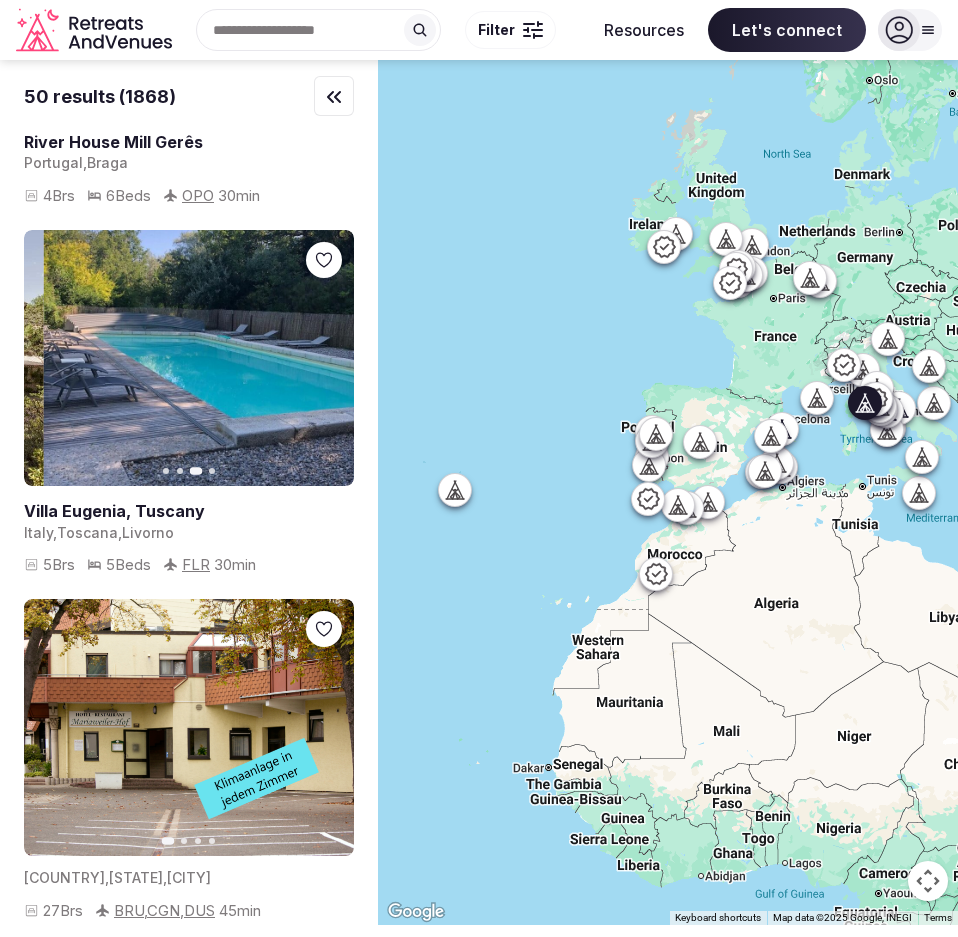 click on "Next slide" at bounding box center [326, 358] 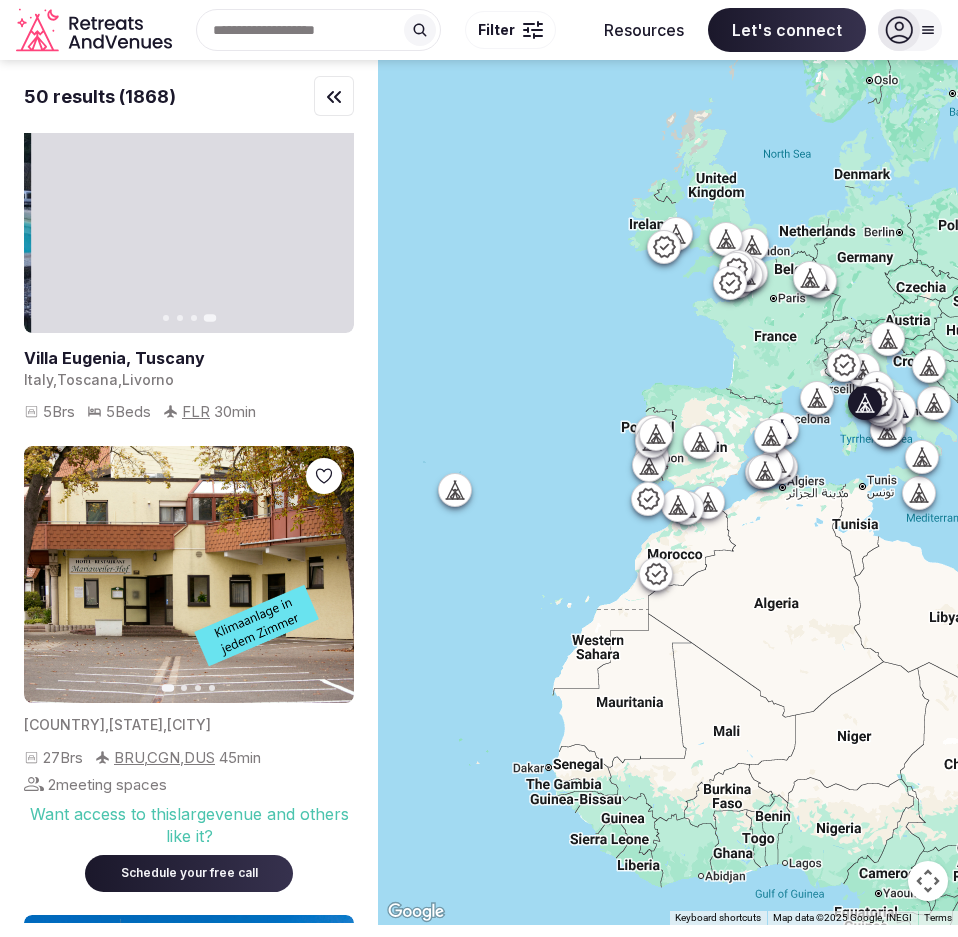 scroll, scrollTop: 883, scrollLeft: 0, axis: vertical 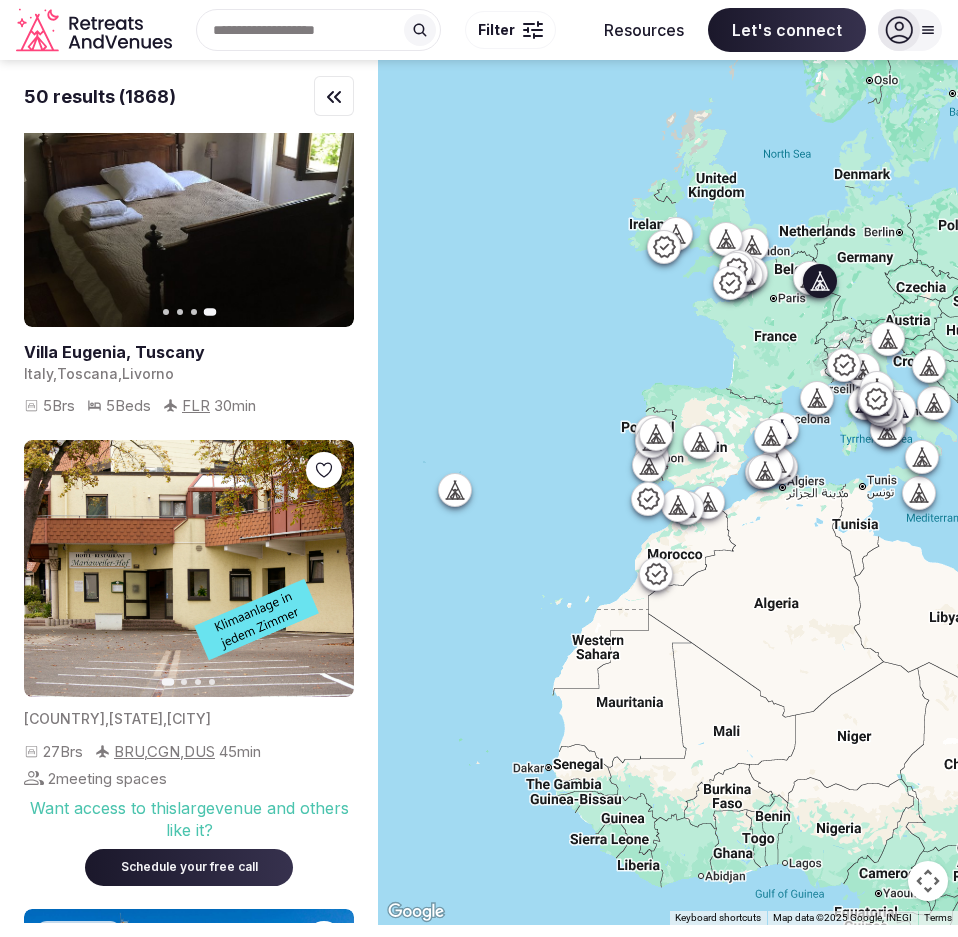 click on "Next slide" at bounding box center [326, 569] 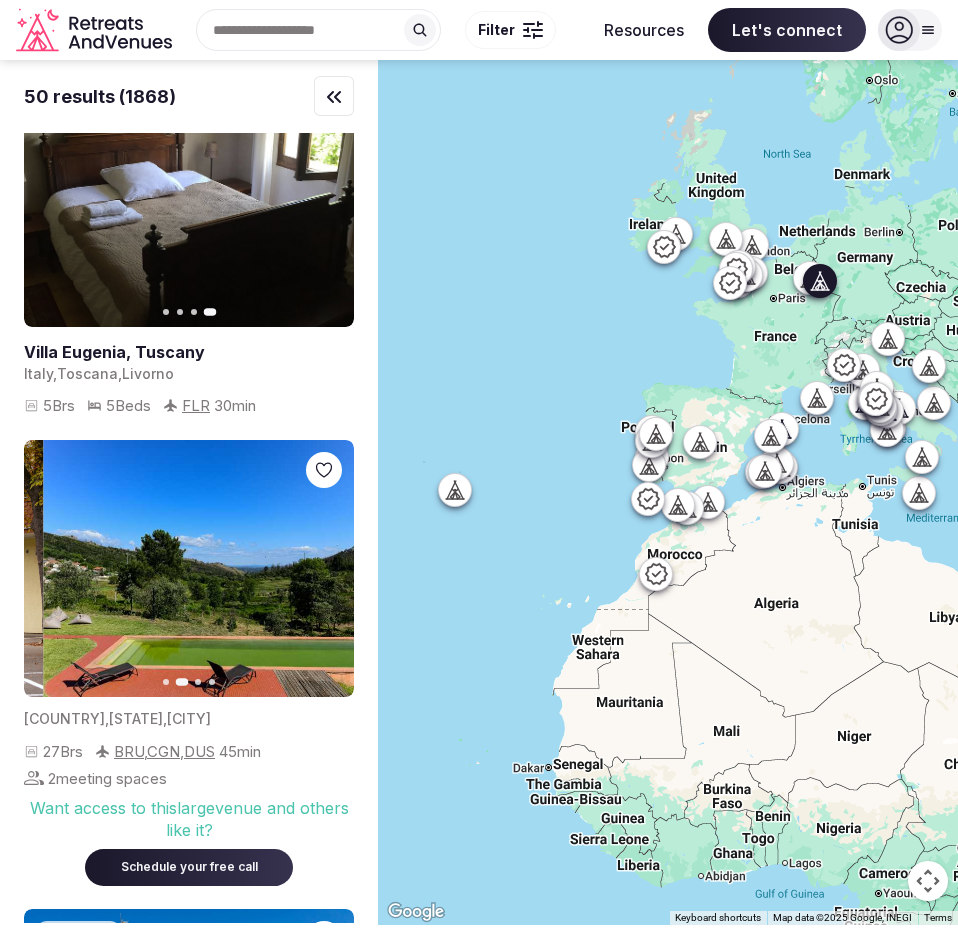 click on "Next slide" at bounding box center (326, 569) 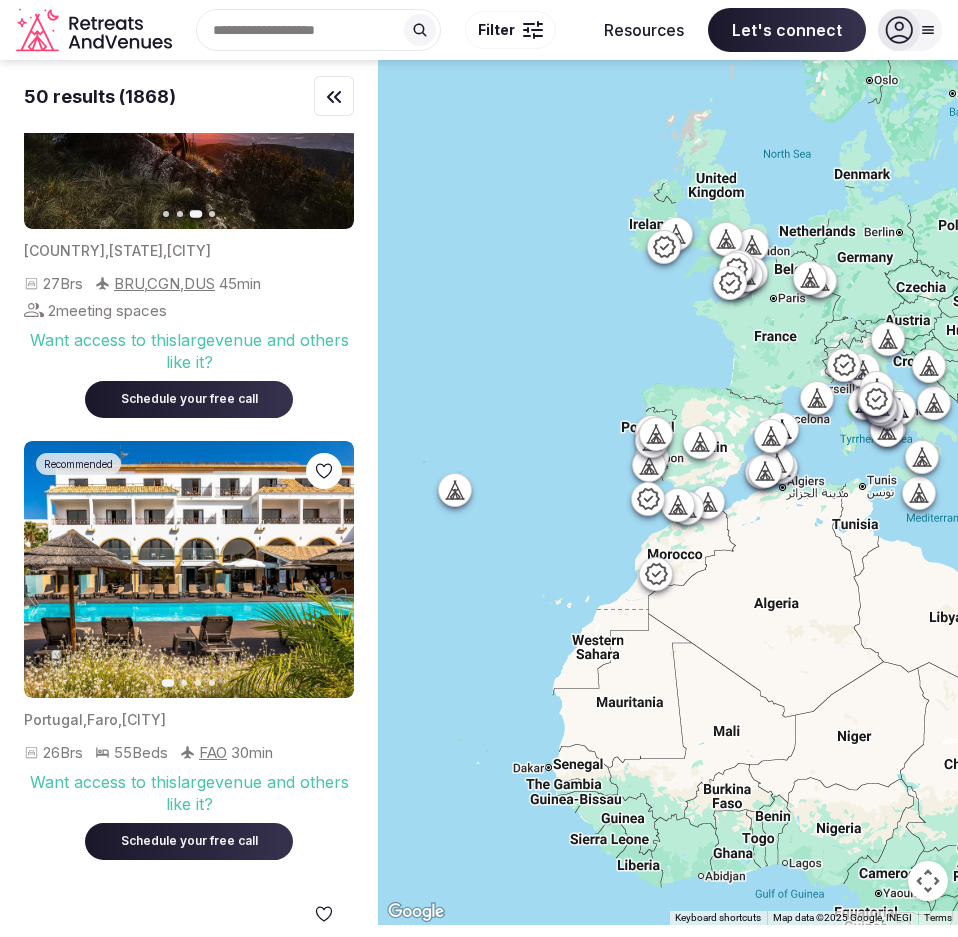 scroll, scrollTop: 1352, scrollLeft: 0, axis: vertical 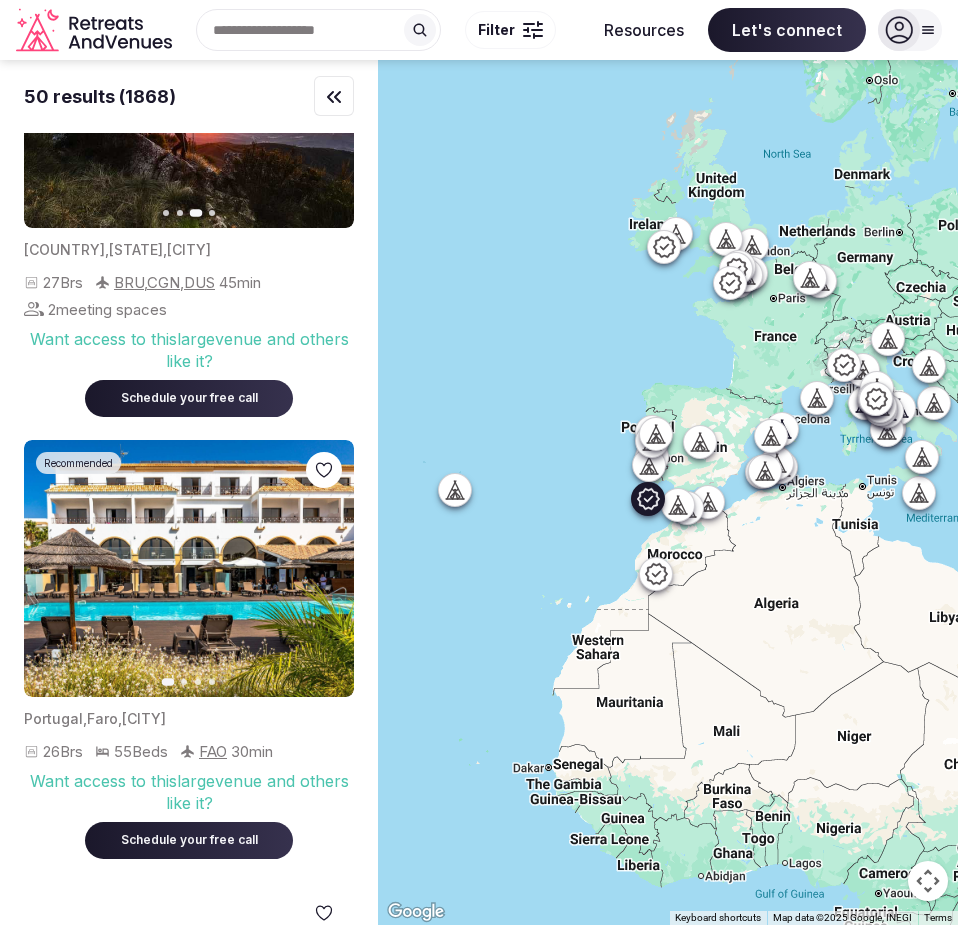 click 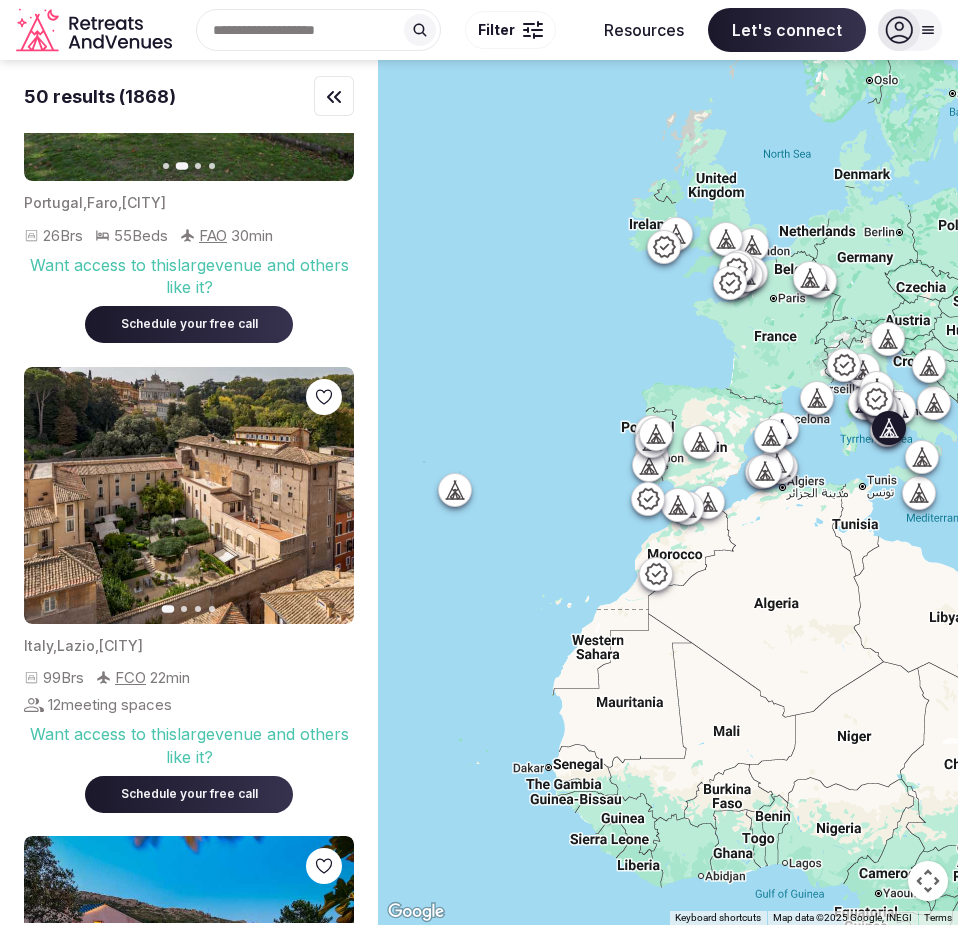 scroll, scrollTop: 1870, scrollLeft: 0, axis: vertical 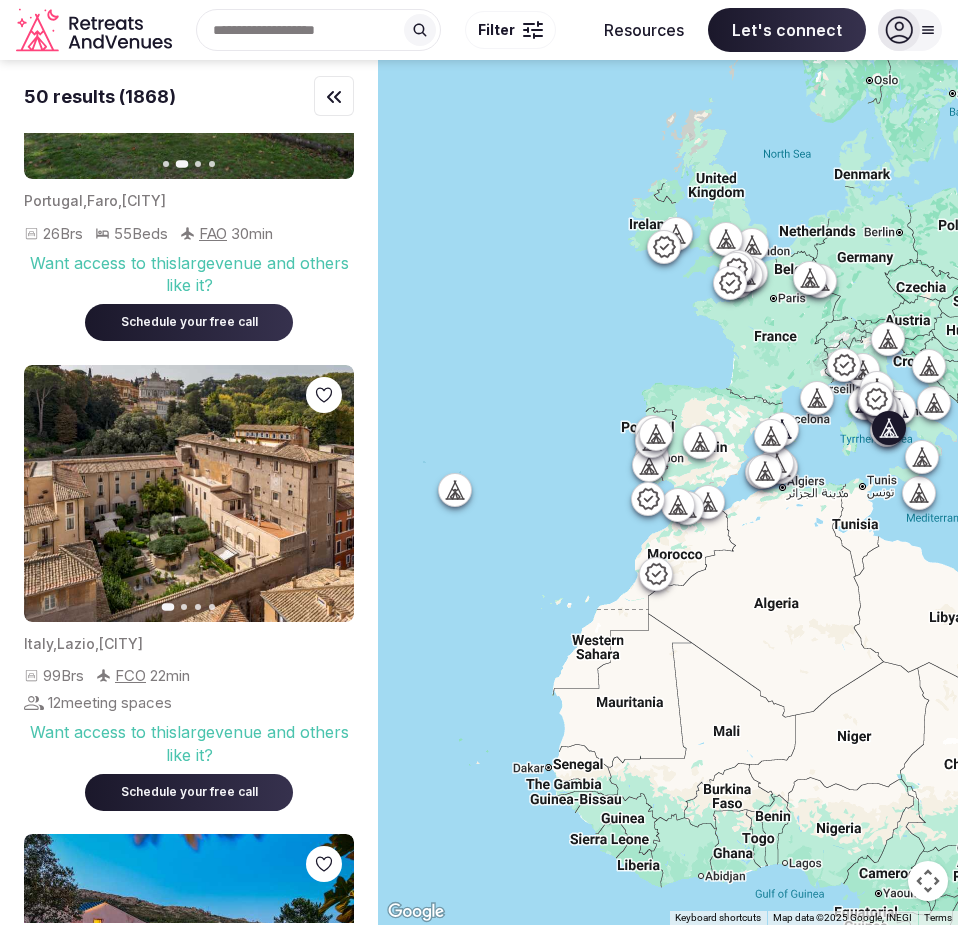click 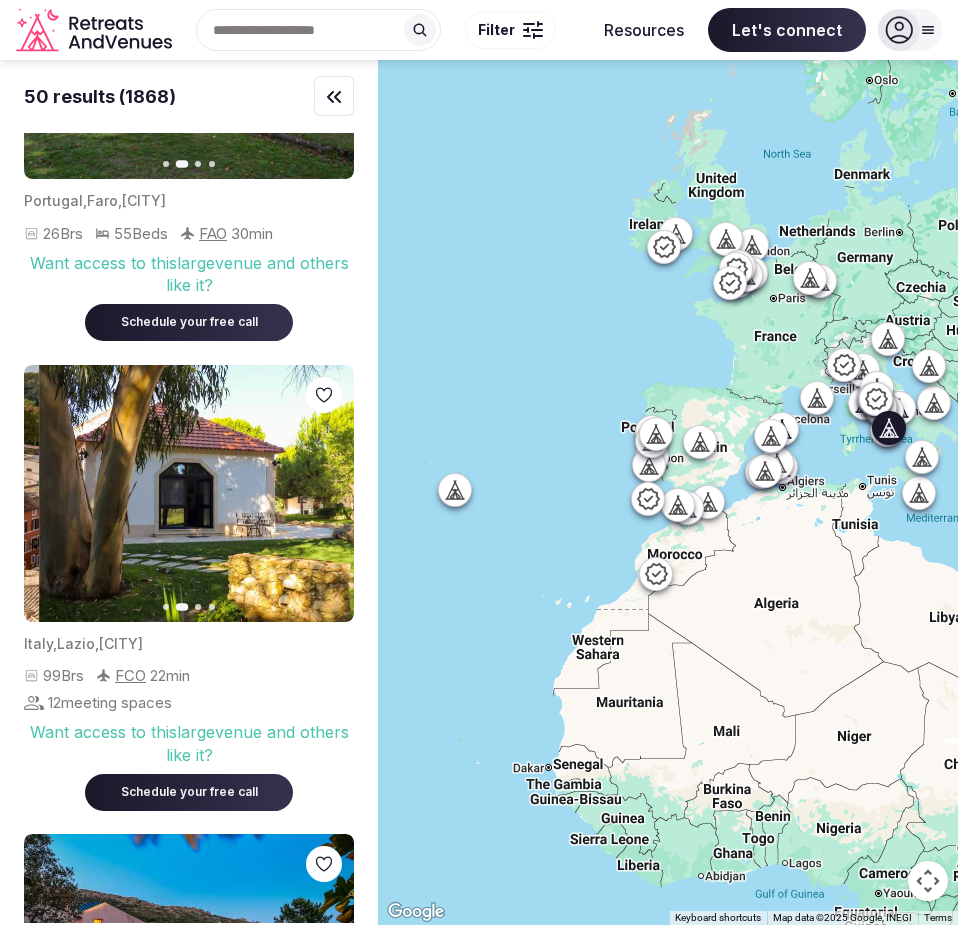 click 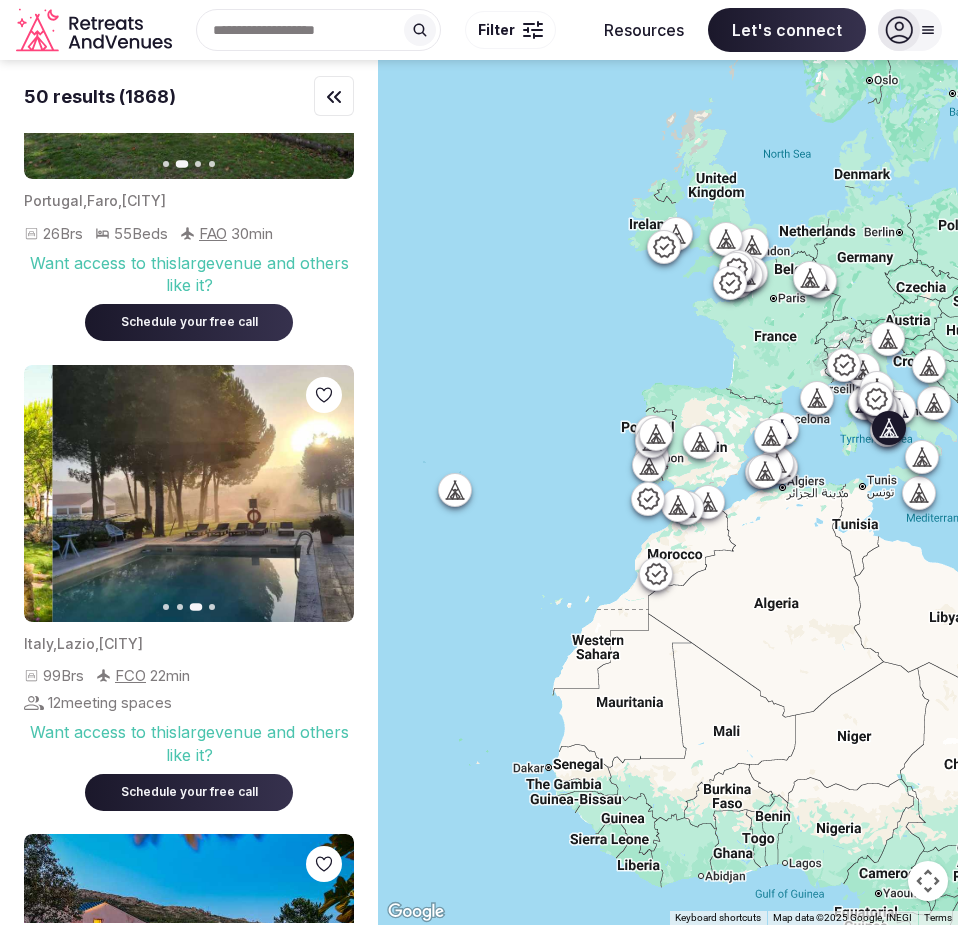 click 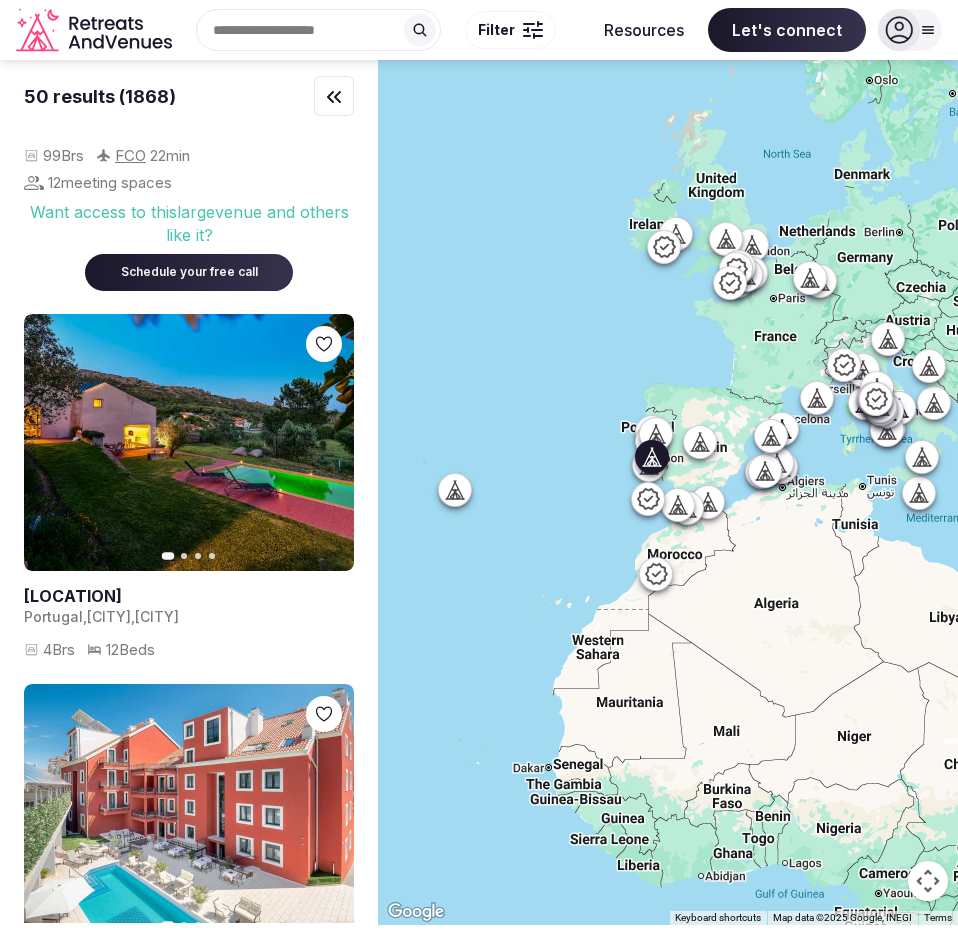 scroll, scrollTop: 2391, scrollLeft: 0, axis: vertical 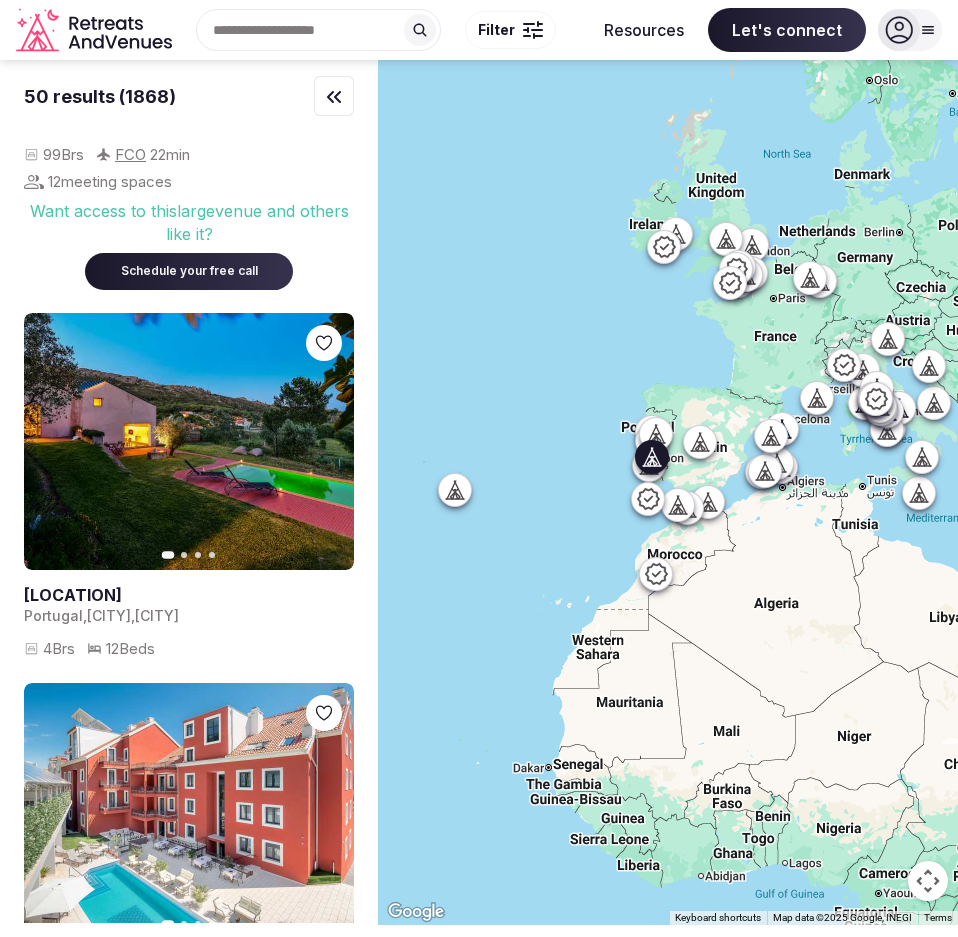 click 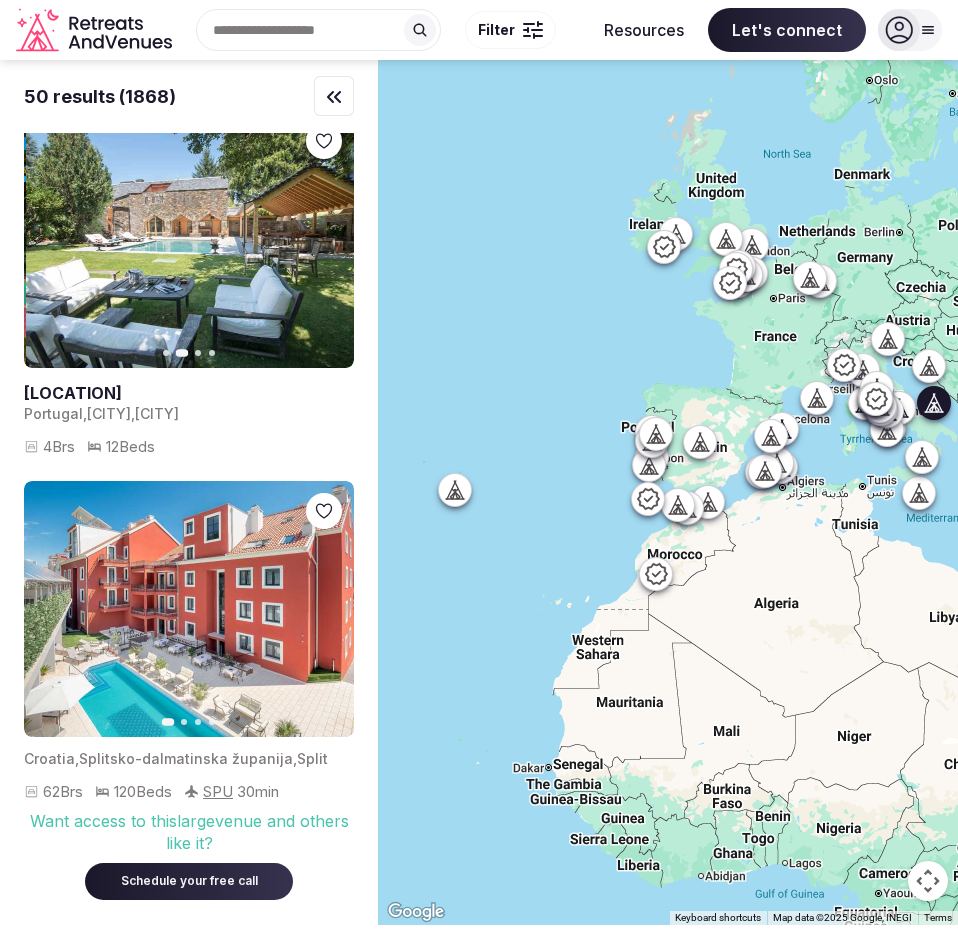scroll, scrollTop: 2719, scrollLeft: 0, axis: vertical 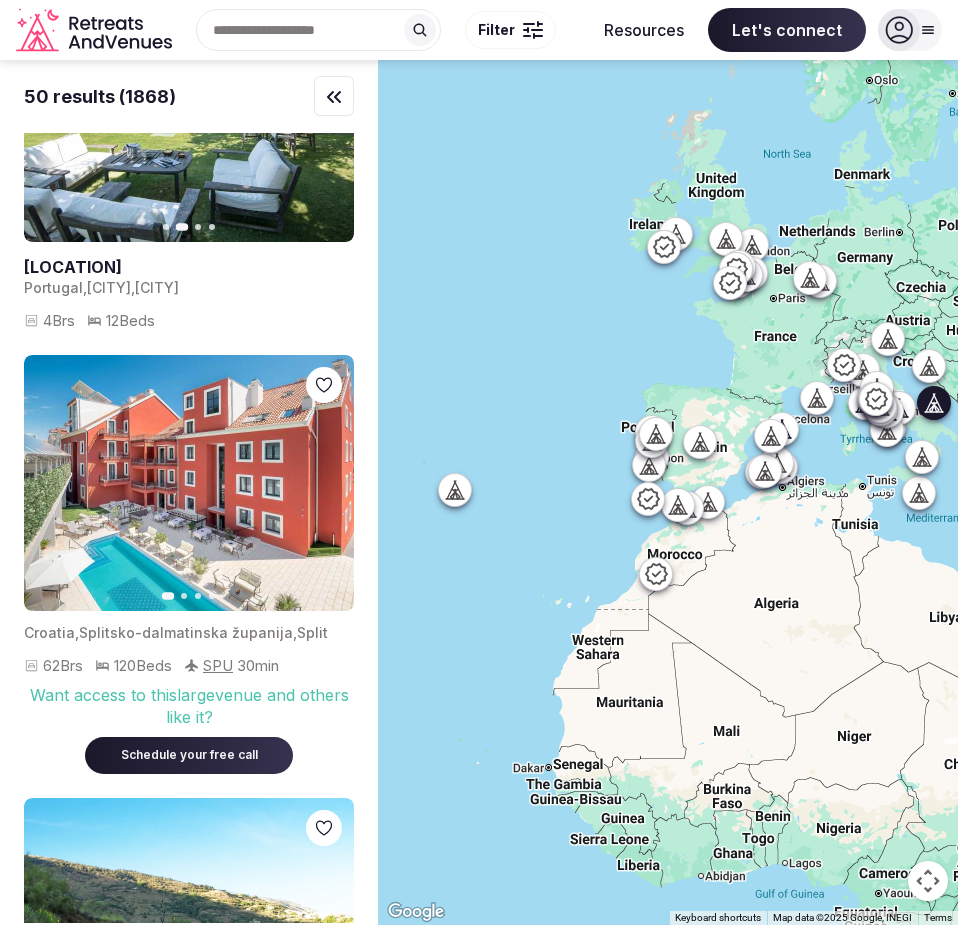 click 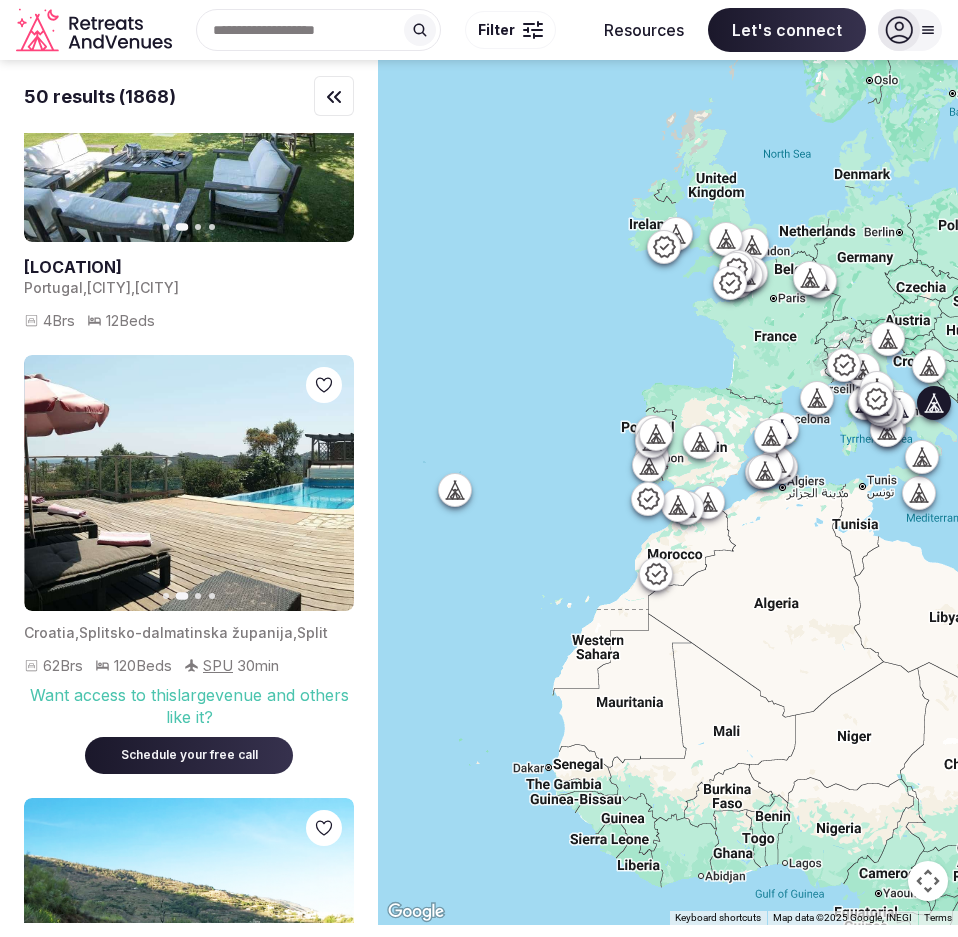 click 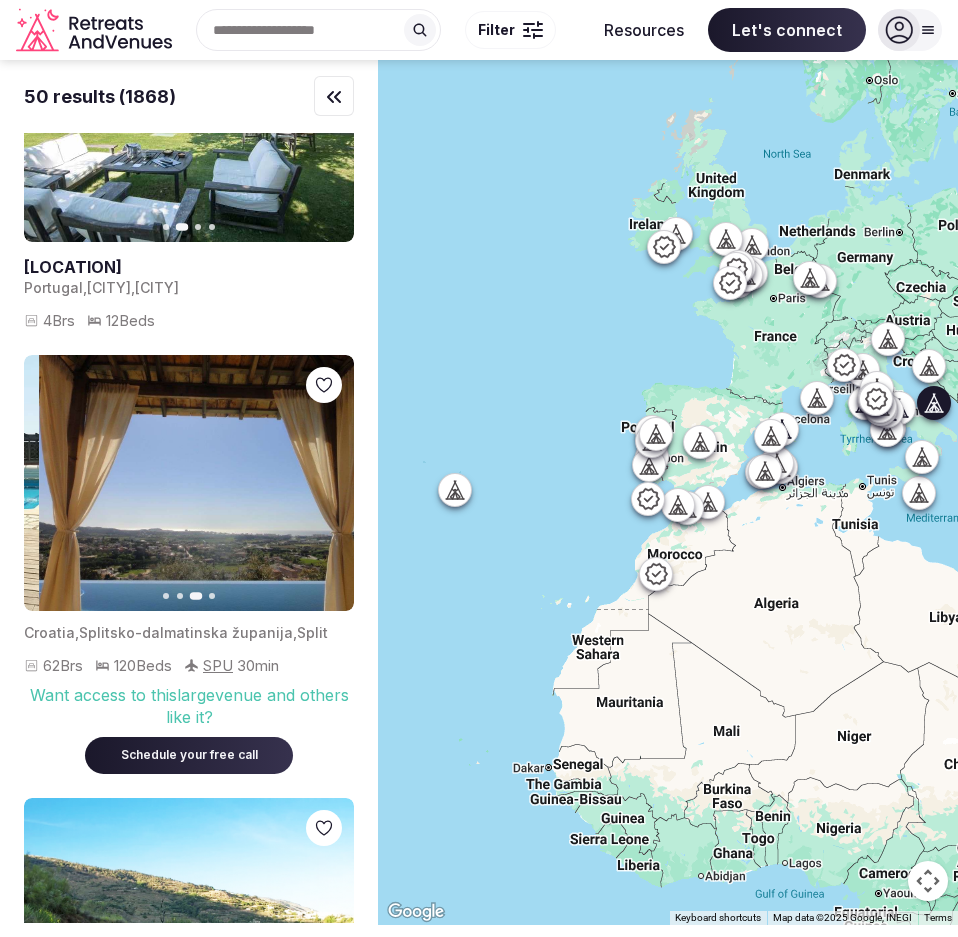 click 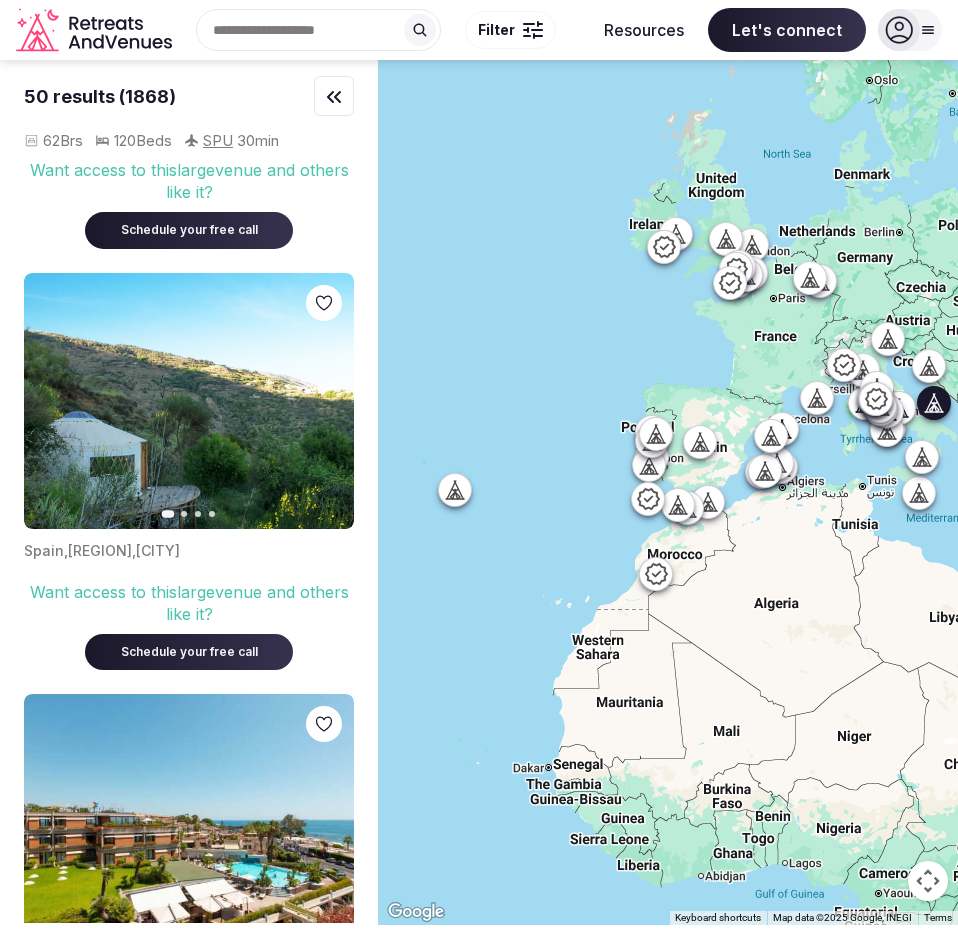 scroll, scrollTop: 3259, scrollLeft: 0, axis: vertical 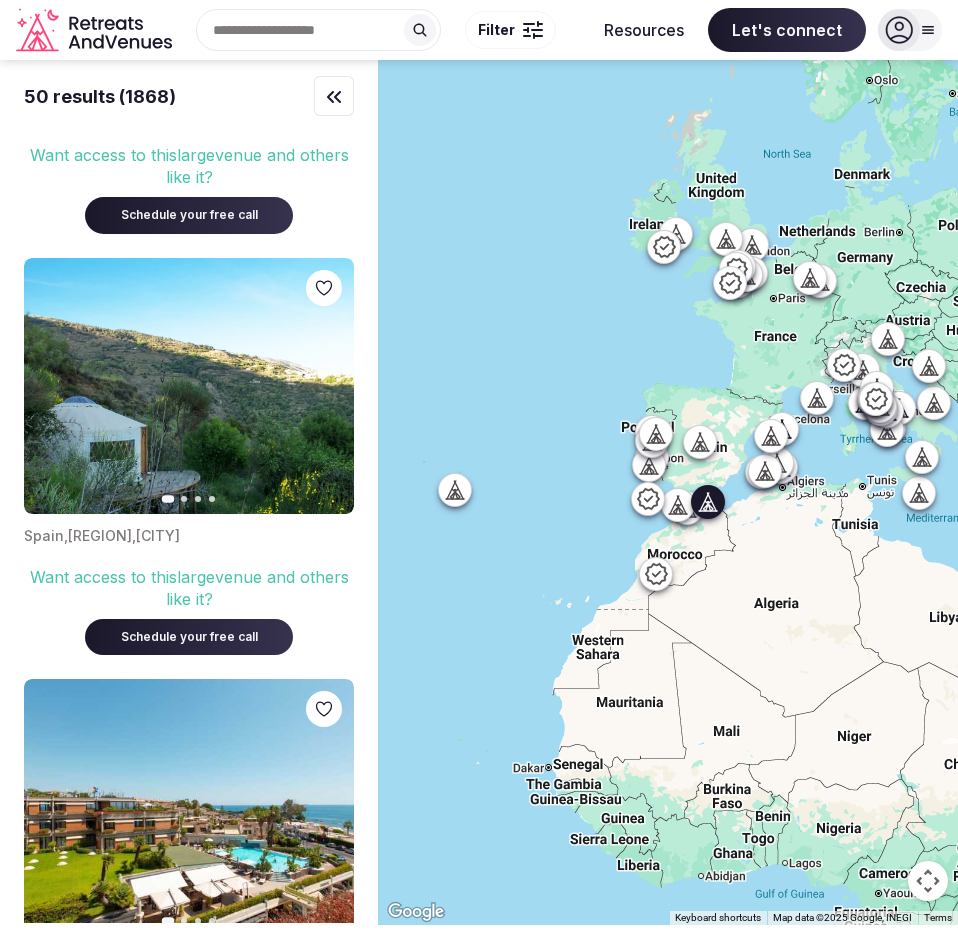click 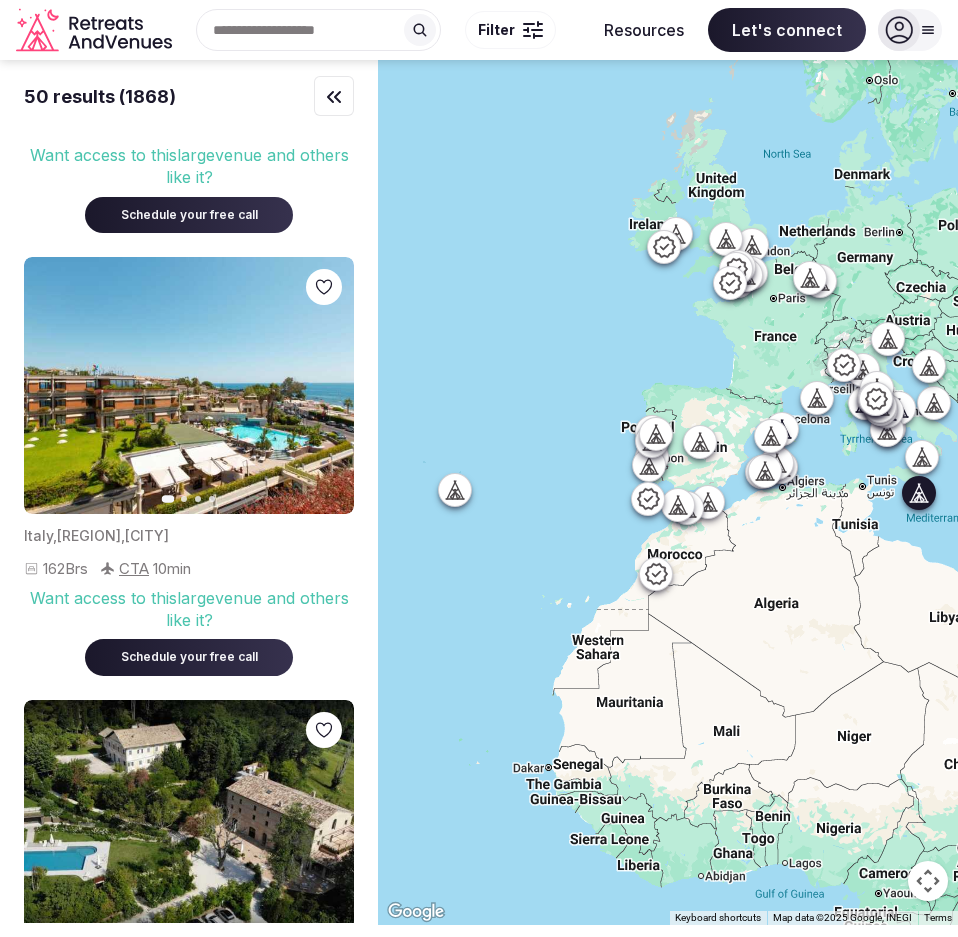 scroll, scrollTop: 3682, scrollLeft: 0, axis: vertical 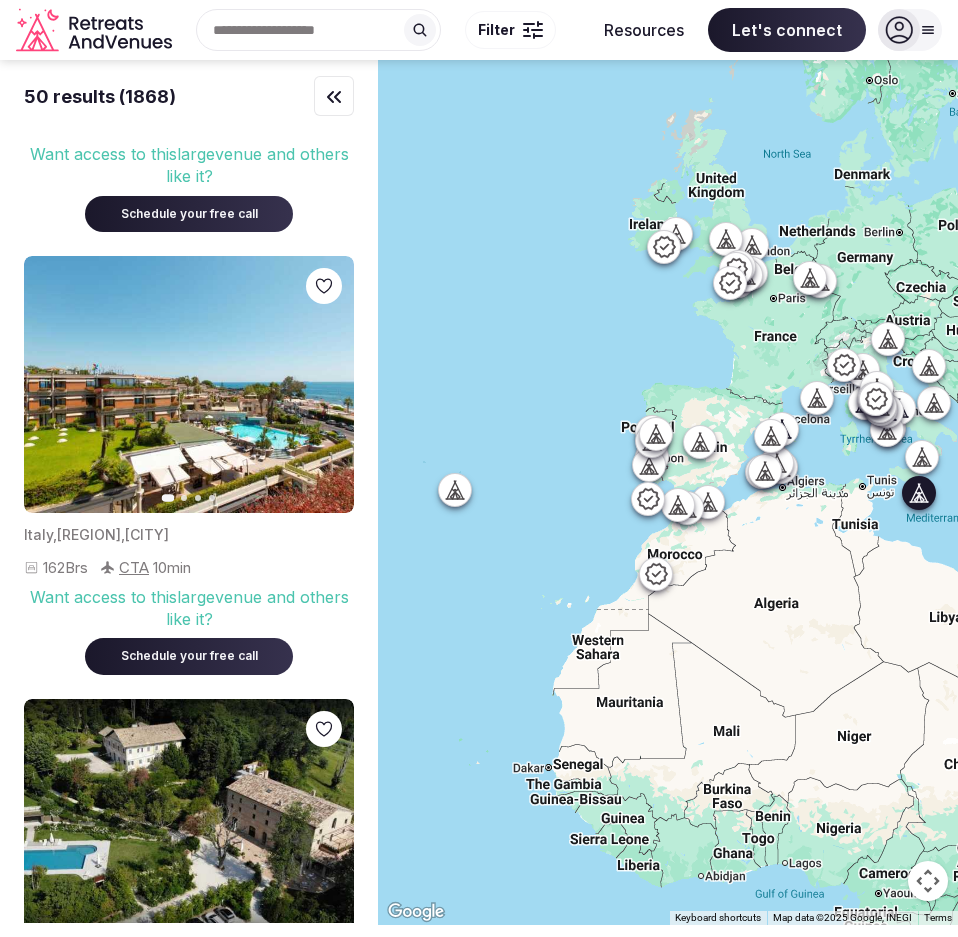 click on "Next slide" at bounding box center (326, 385) 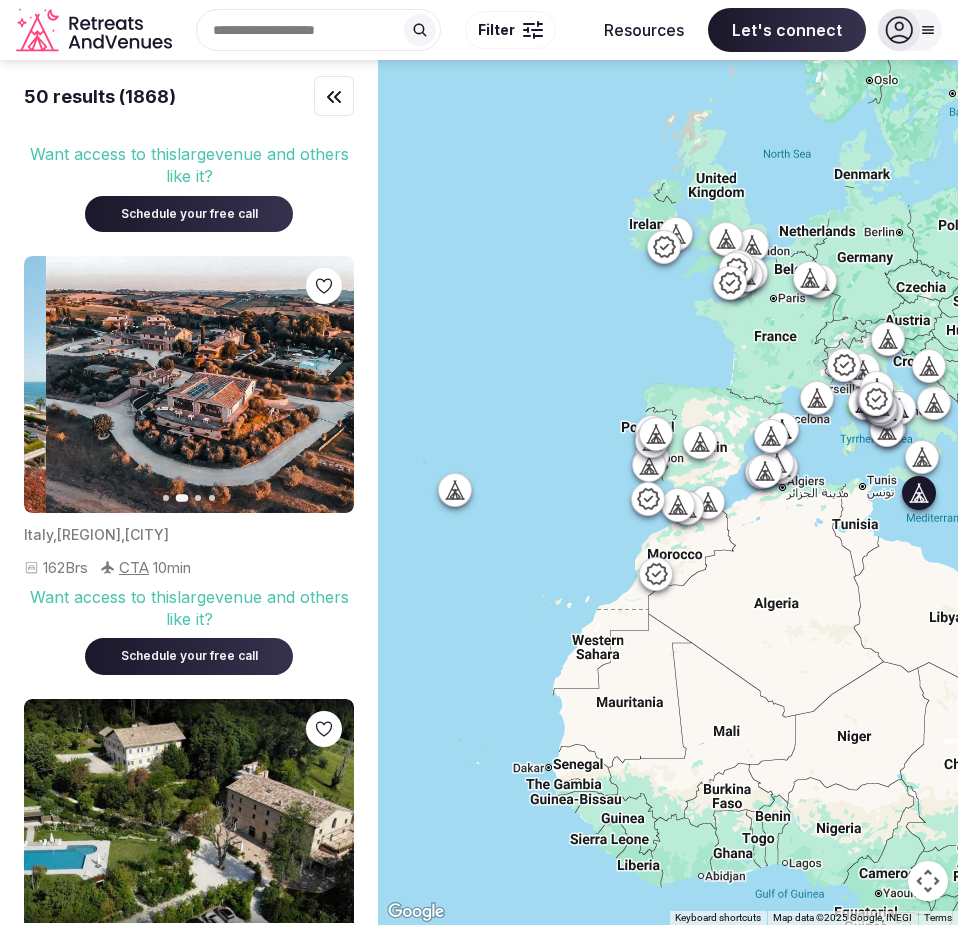 click on "Next slide" at bounding box center [326, 385] 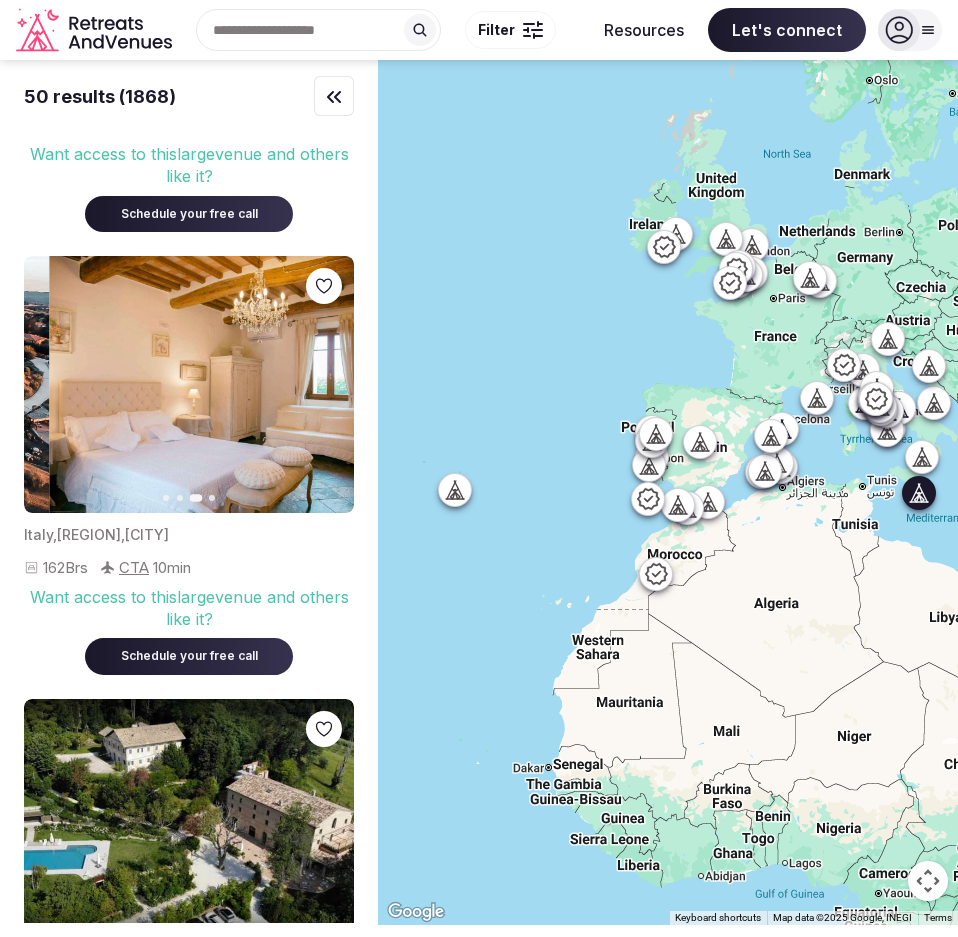 click on "Next slide" at bounding box center [326, 385] 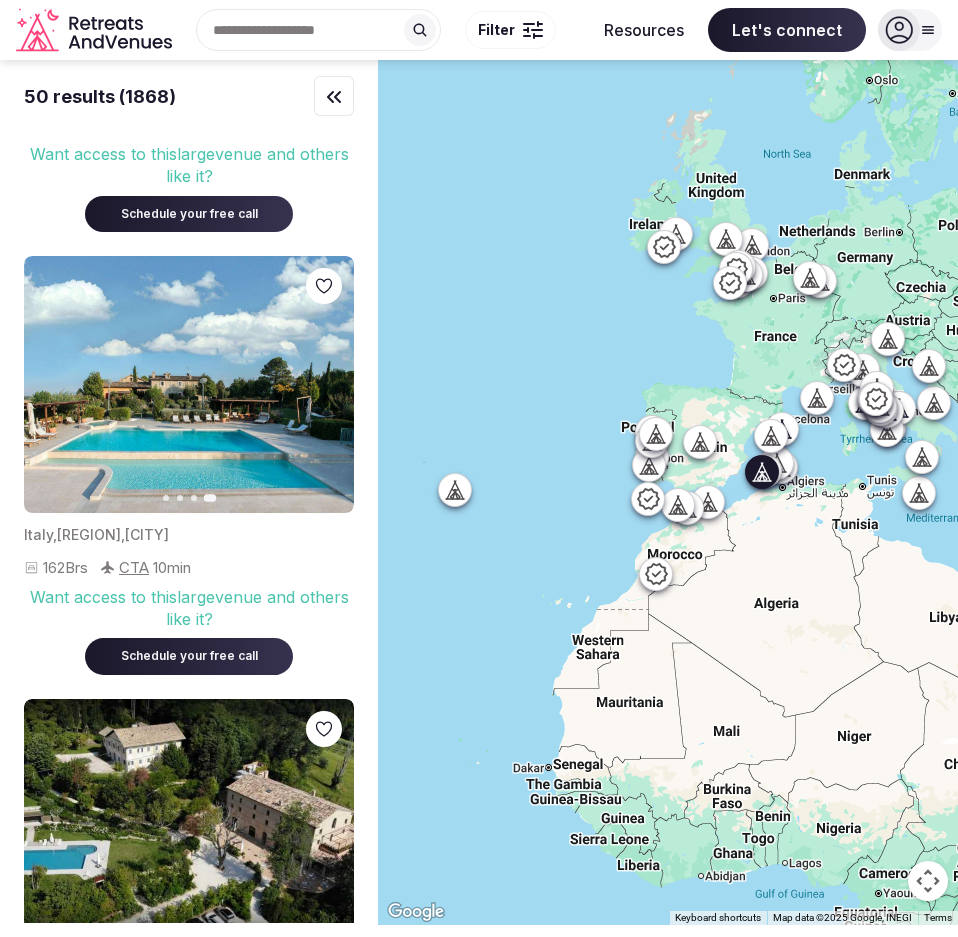 scroll, scrollTop: 4267, scrollLeft: 0, axis: vertical 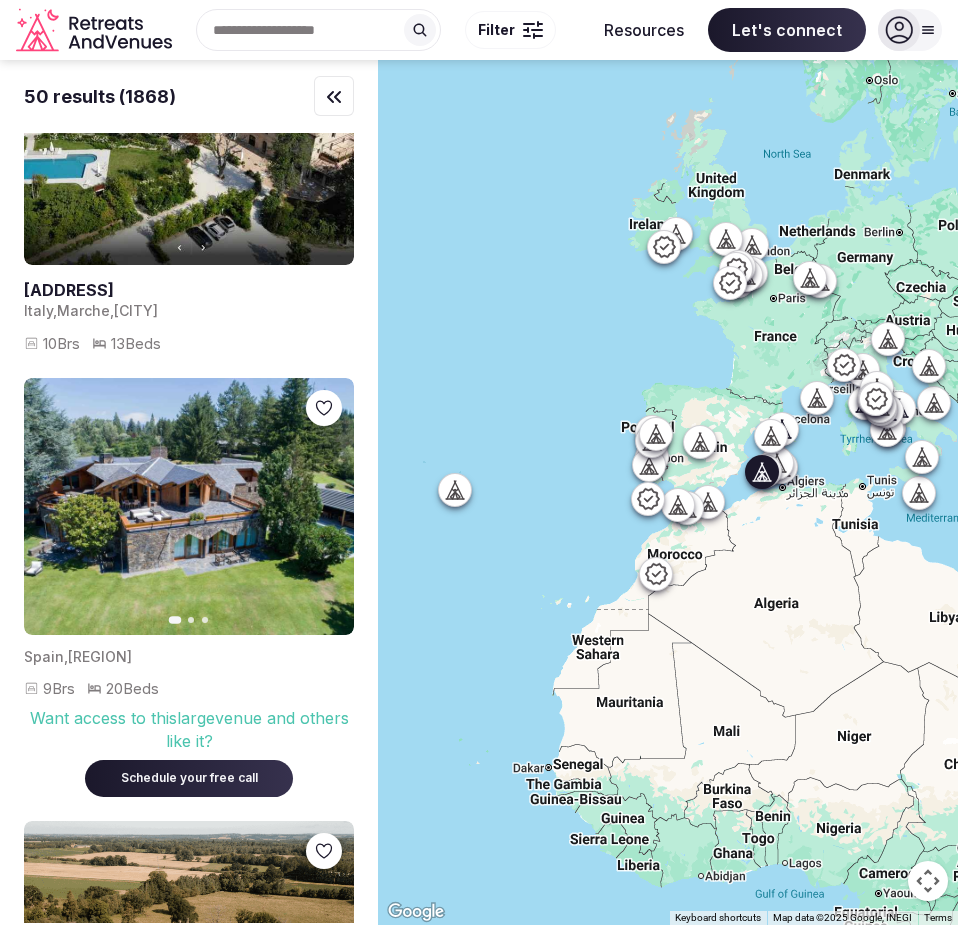 click 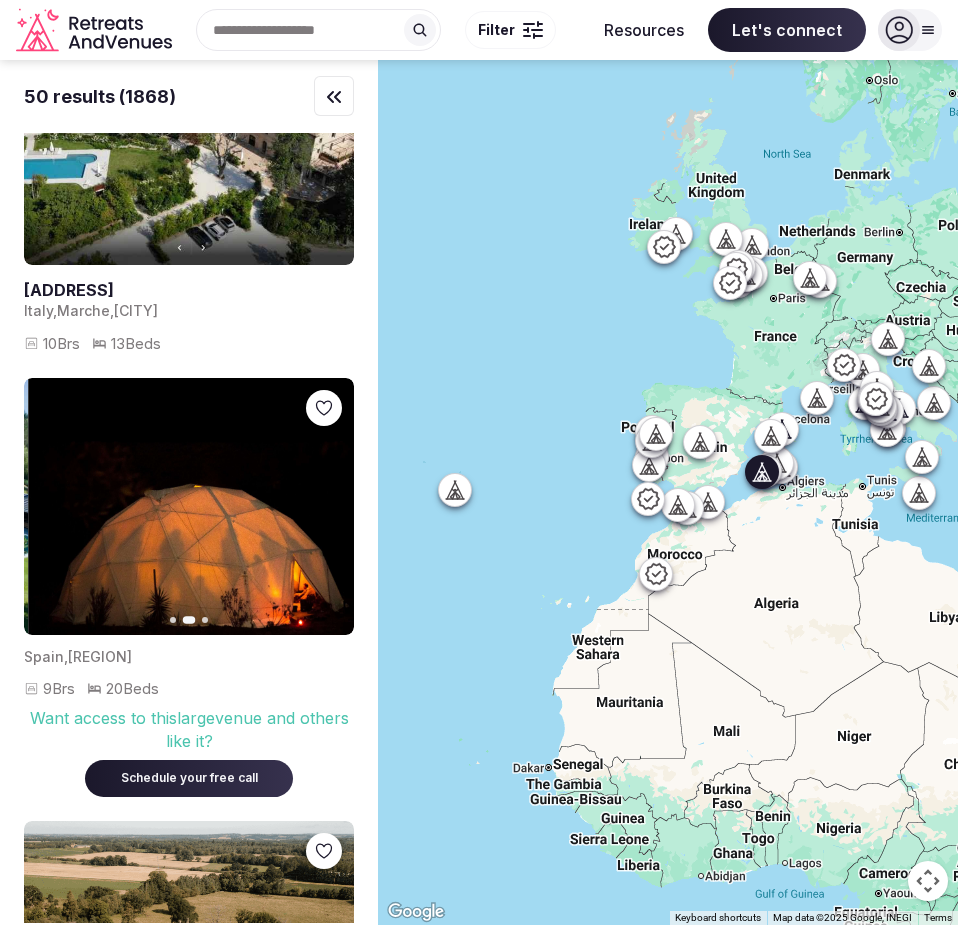 click 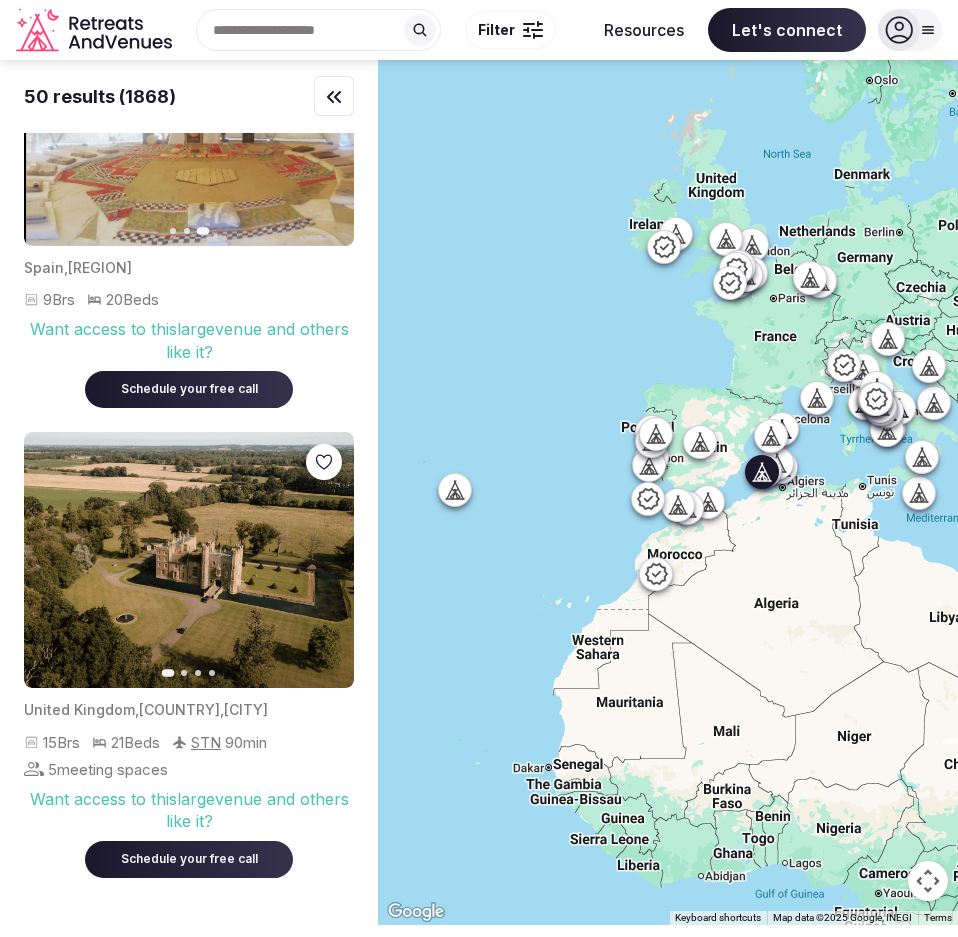 scroll, scrollTop: 4764, scrollLeft: 0, axis: vertical 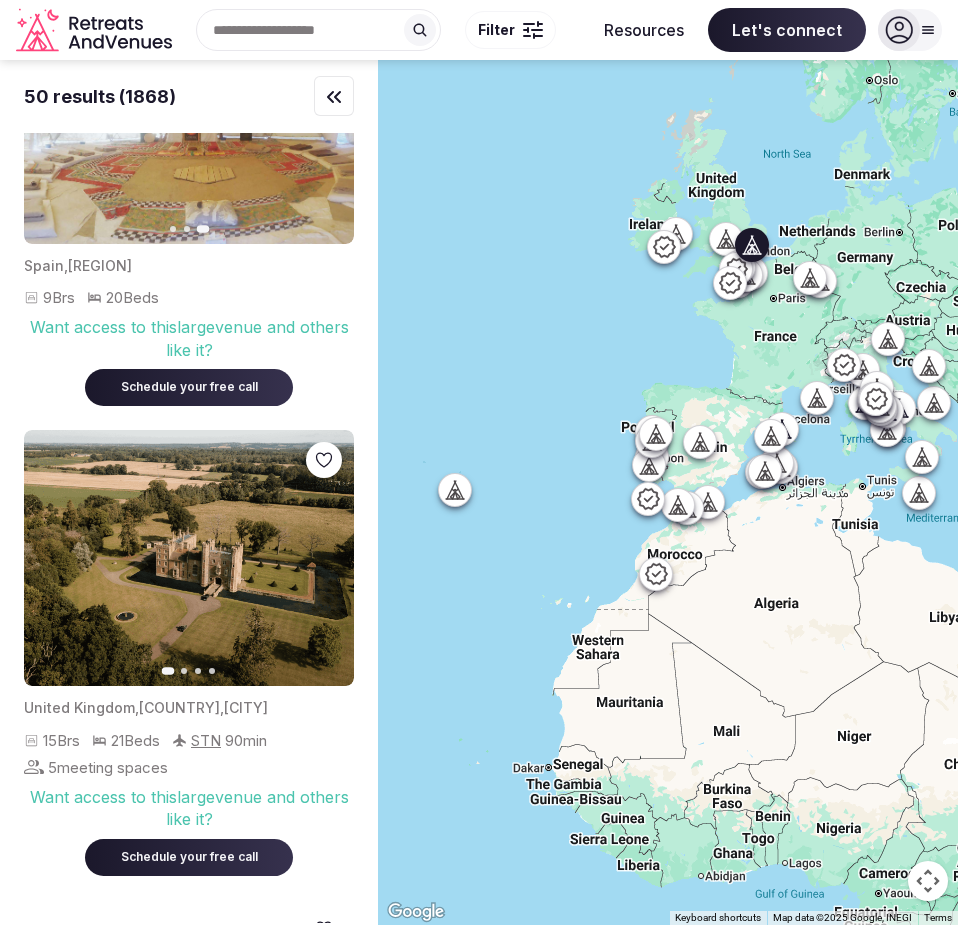 click 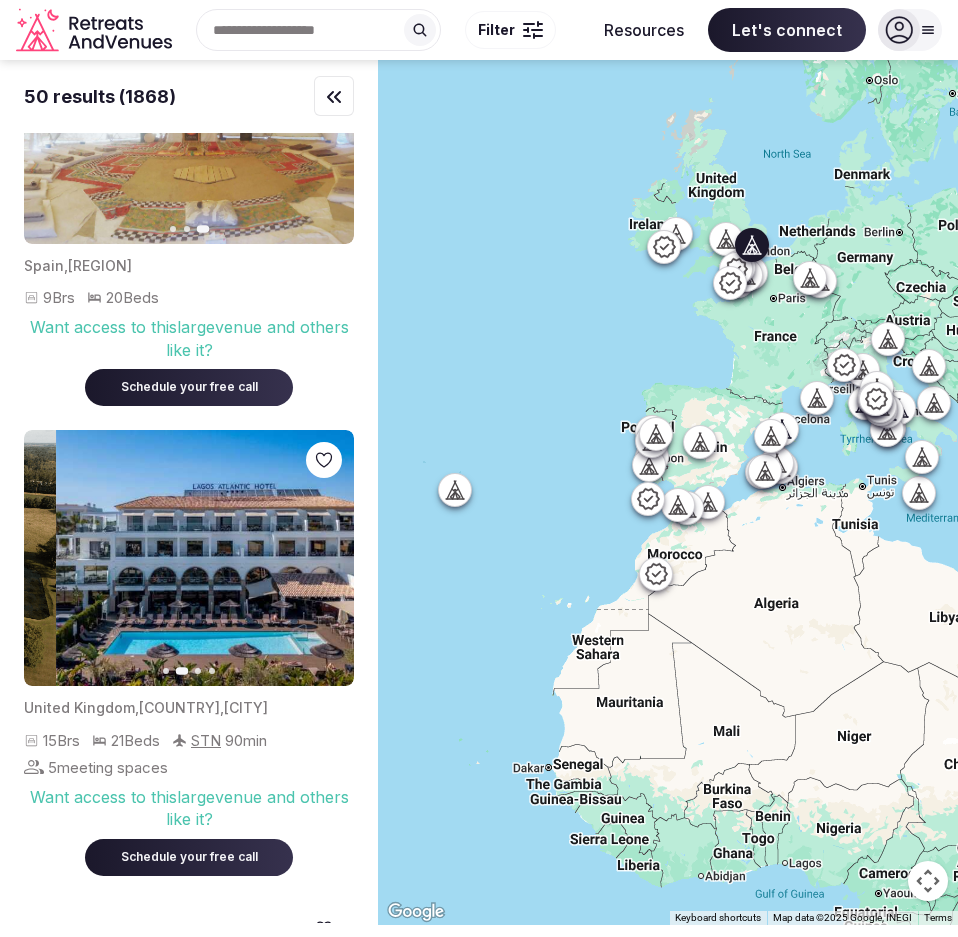 click 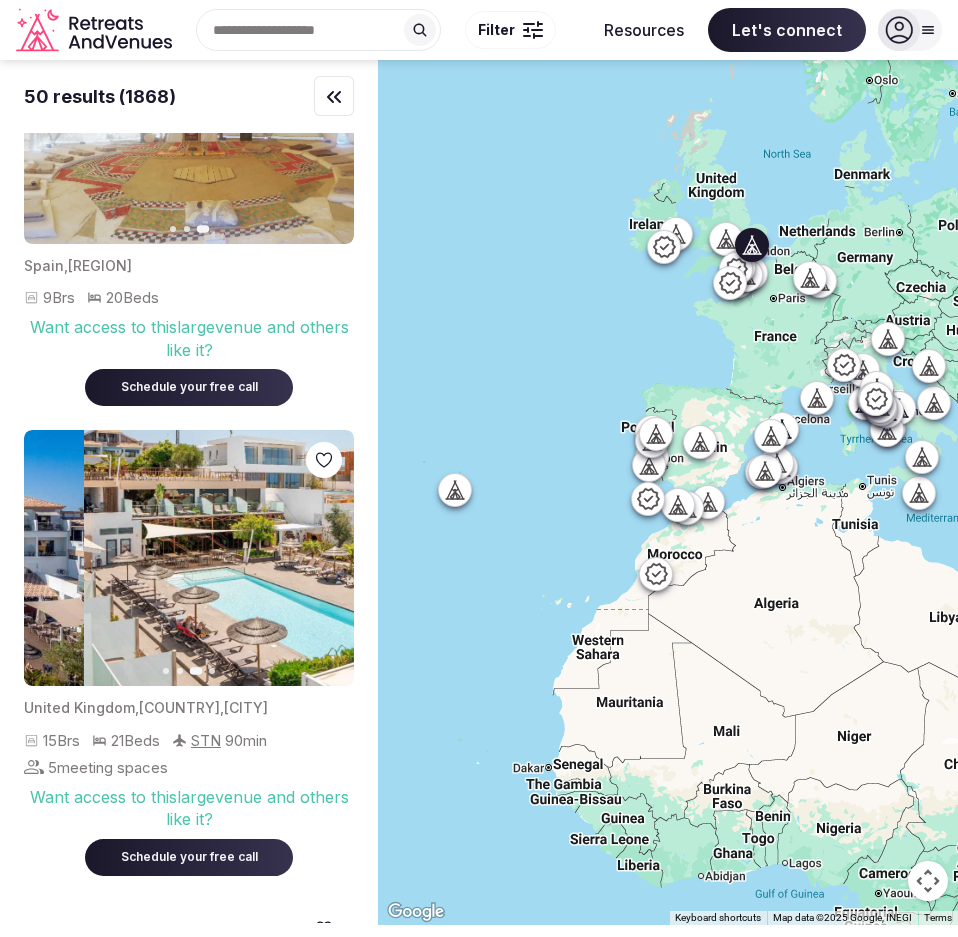 click 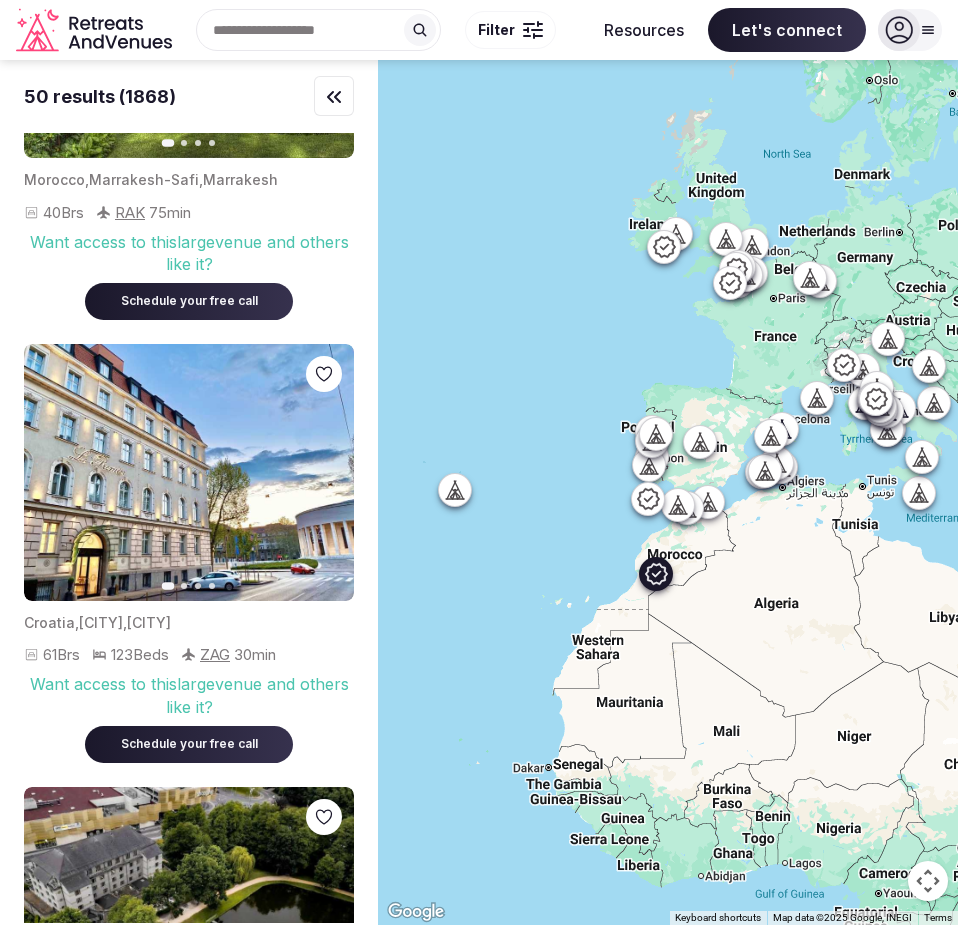 scroll, scrollTop: 8751, scrollLeft: 0, axis: vertical 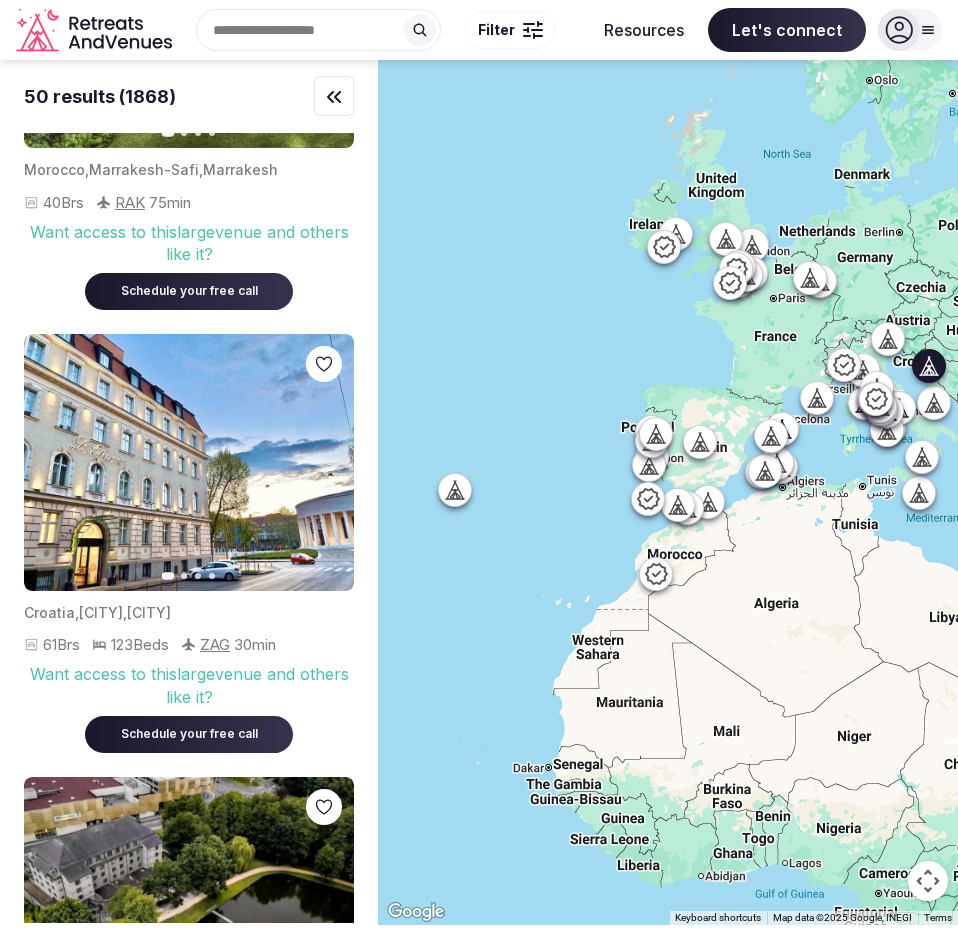 click 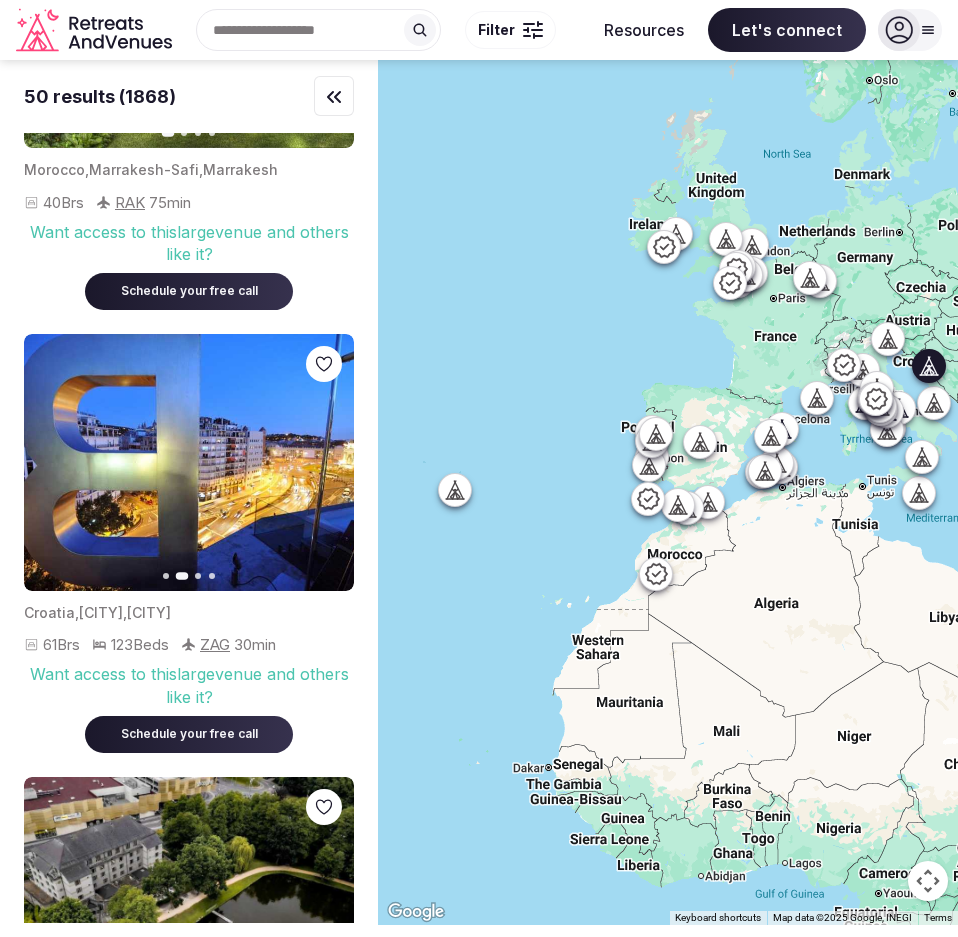 click on "Next slide" at bounding box center (326, 462) 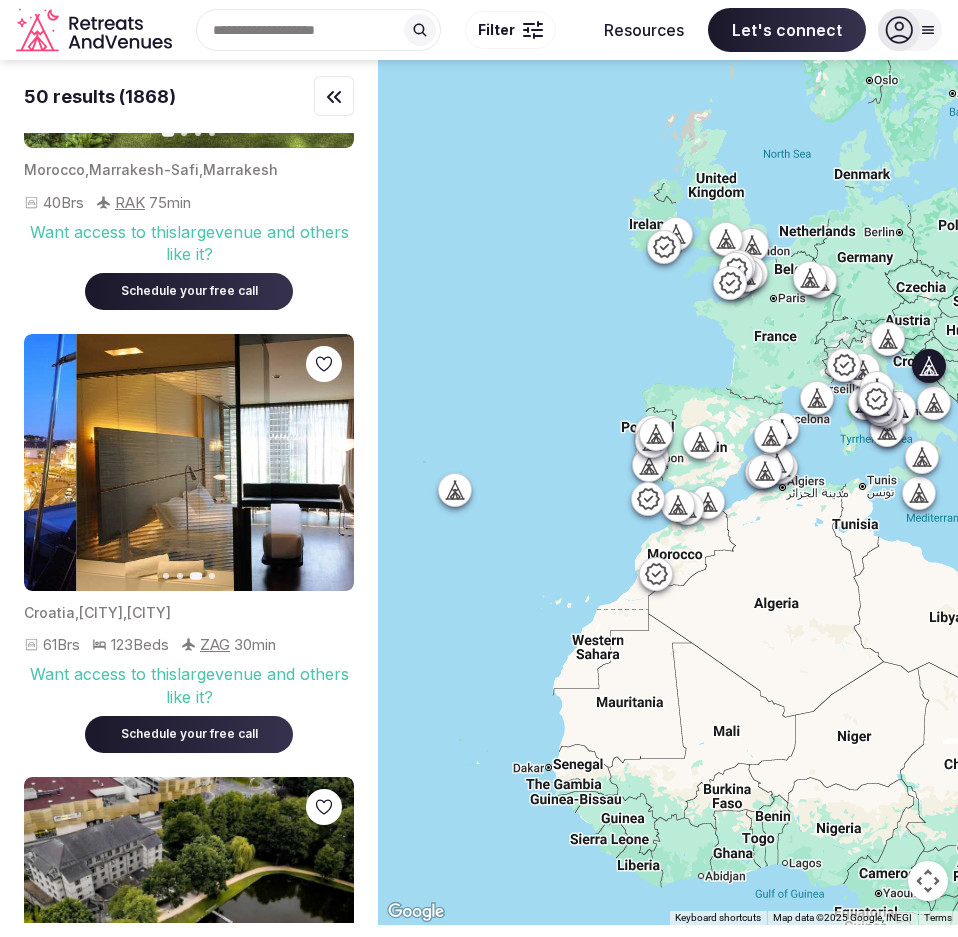 click on "Next slide" at bounding box center [326, 462] 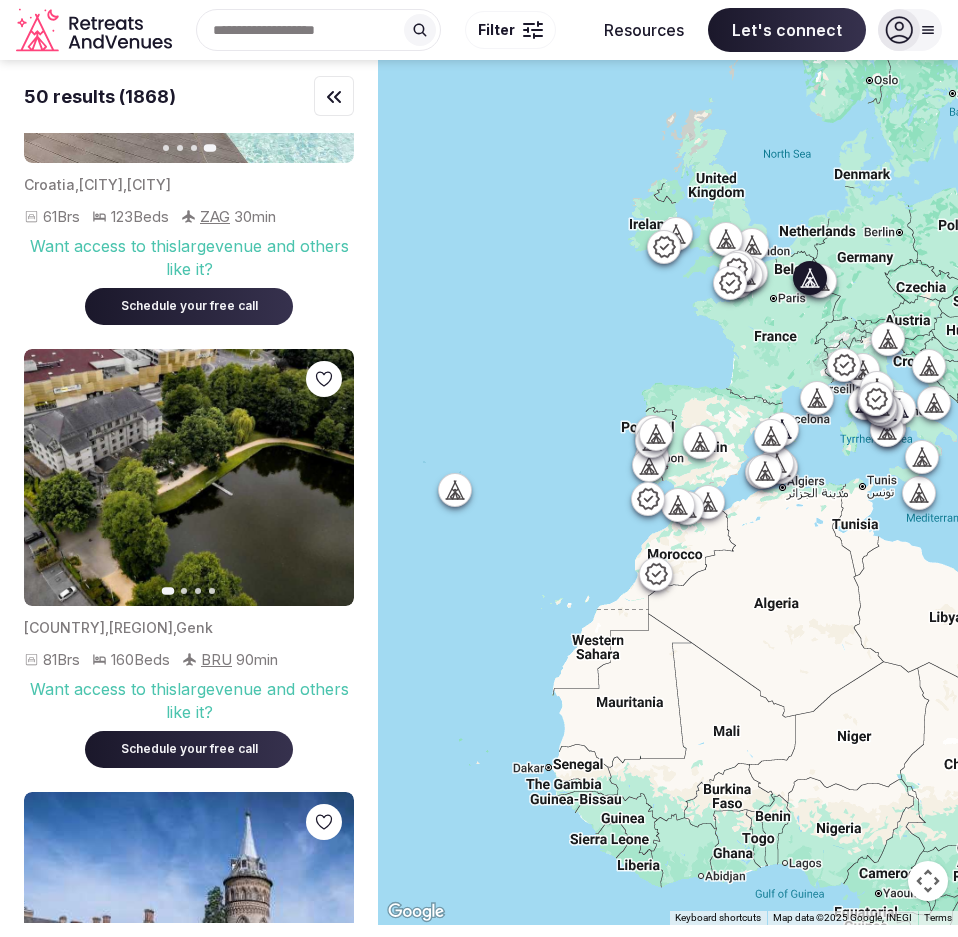 scroll, scrollTop: 9188, scrollLeft: 0, axis: vertical 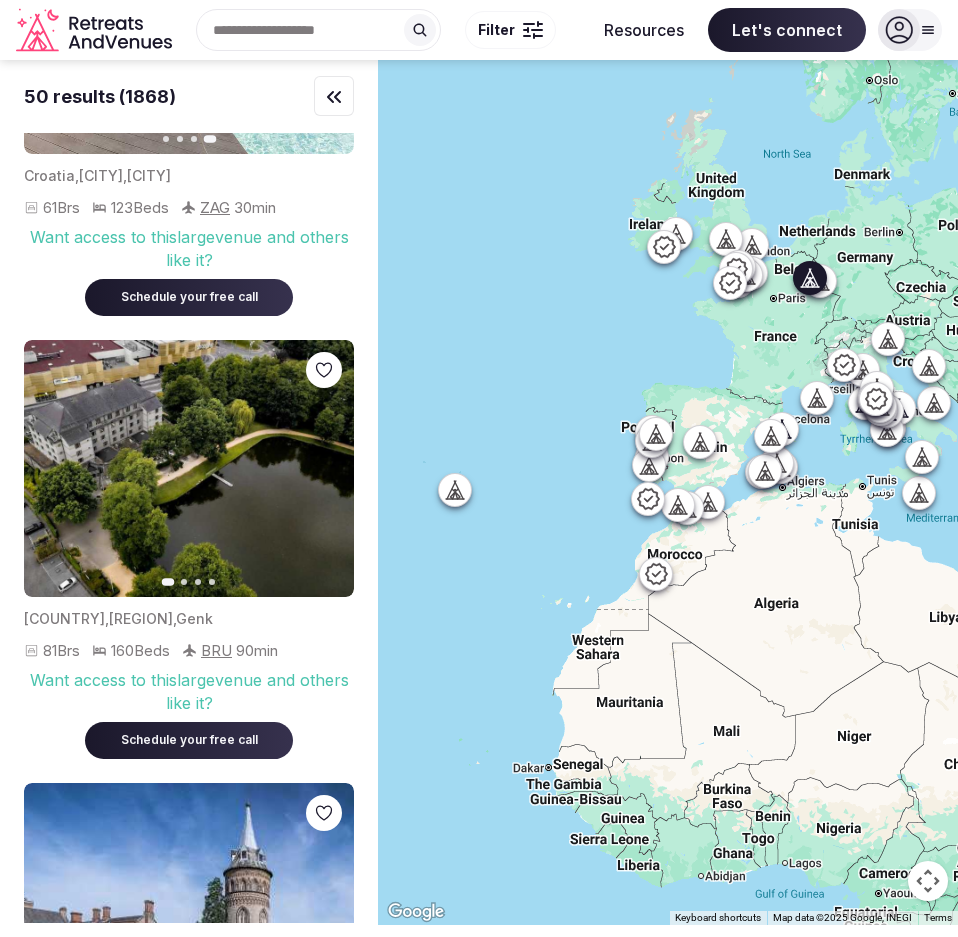 click 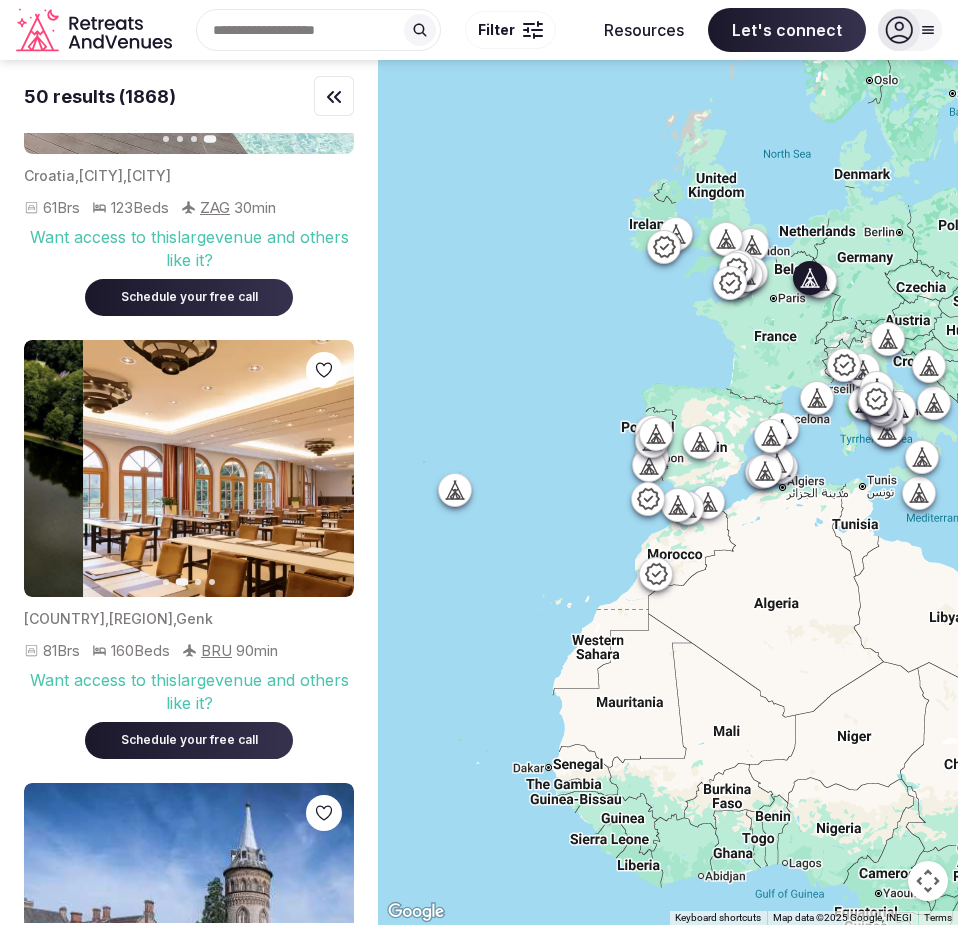 click 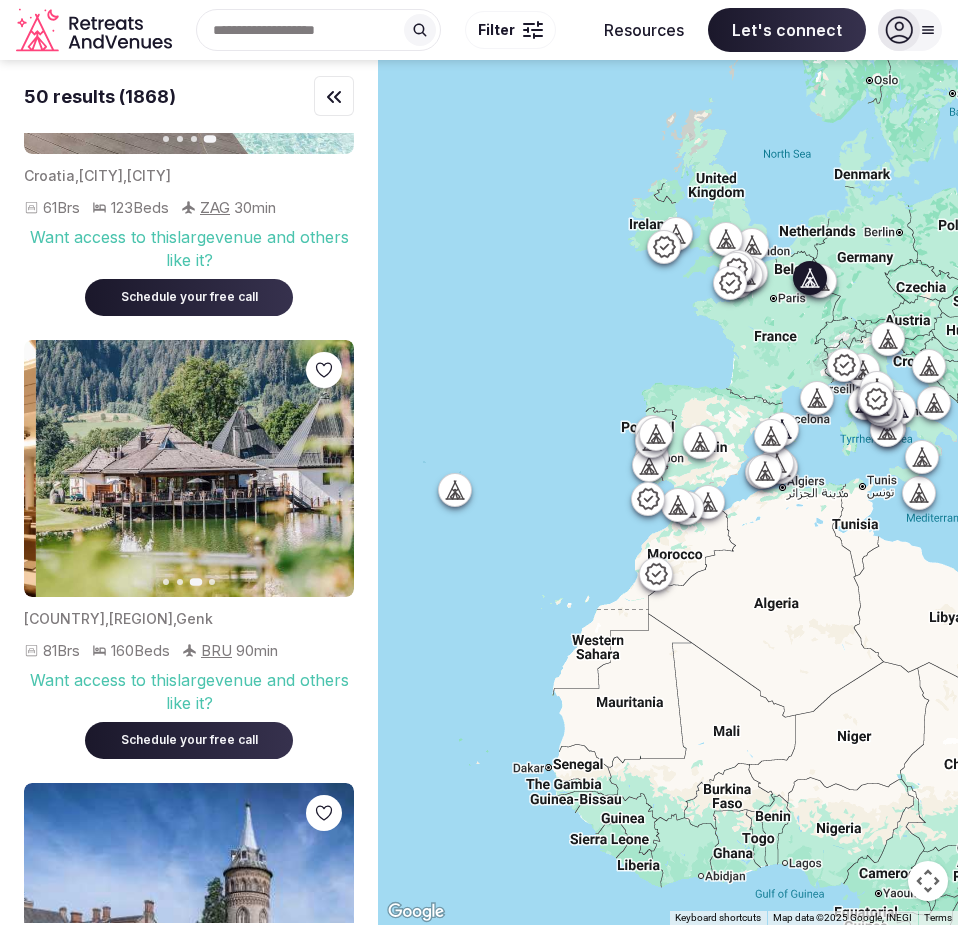 click 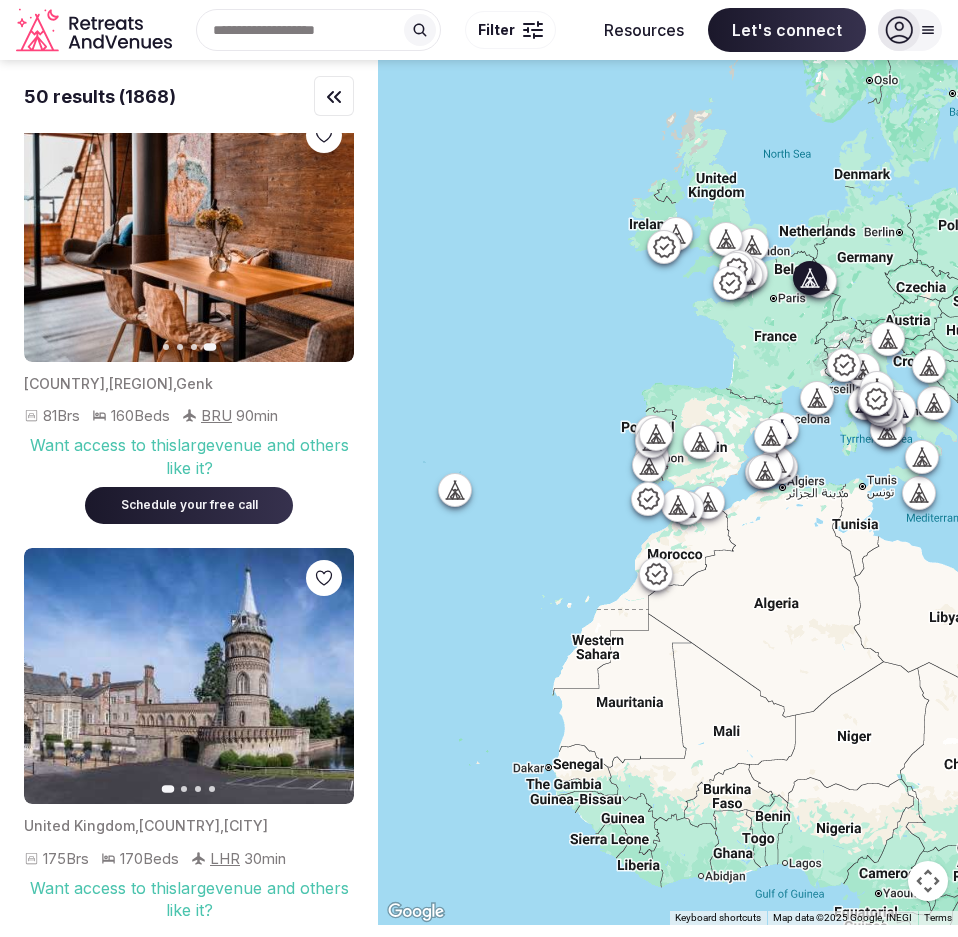 scroll, scrollTop: 9424, scrollLeft: 0, axis: vertical 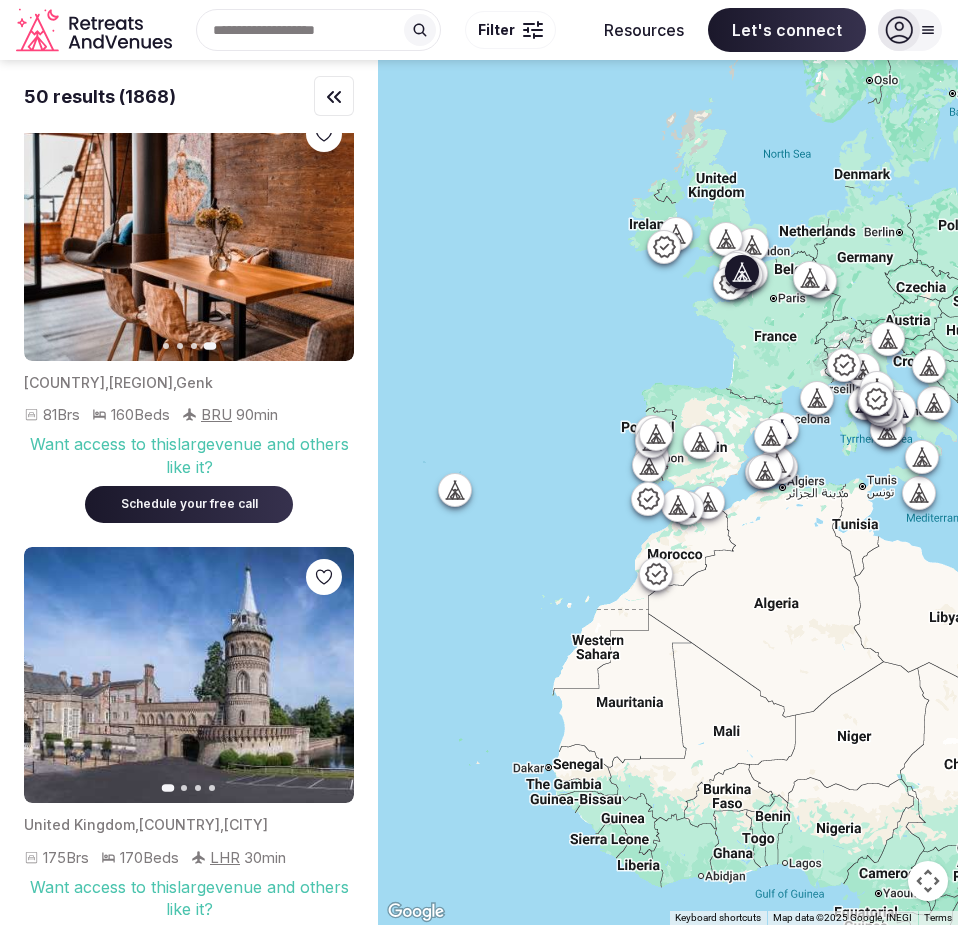 click 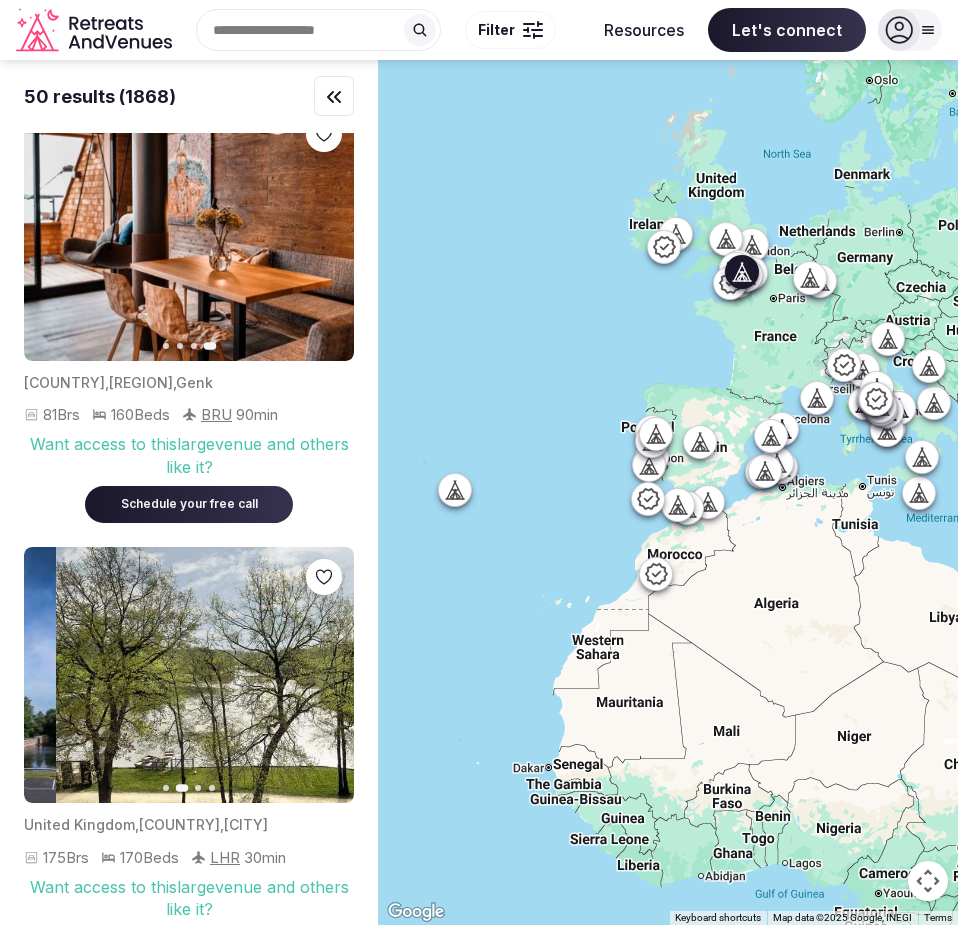 click 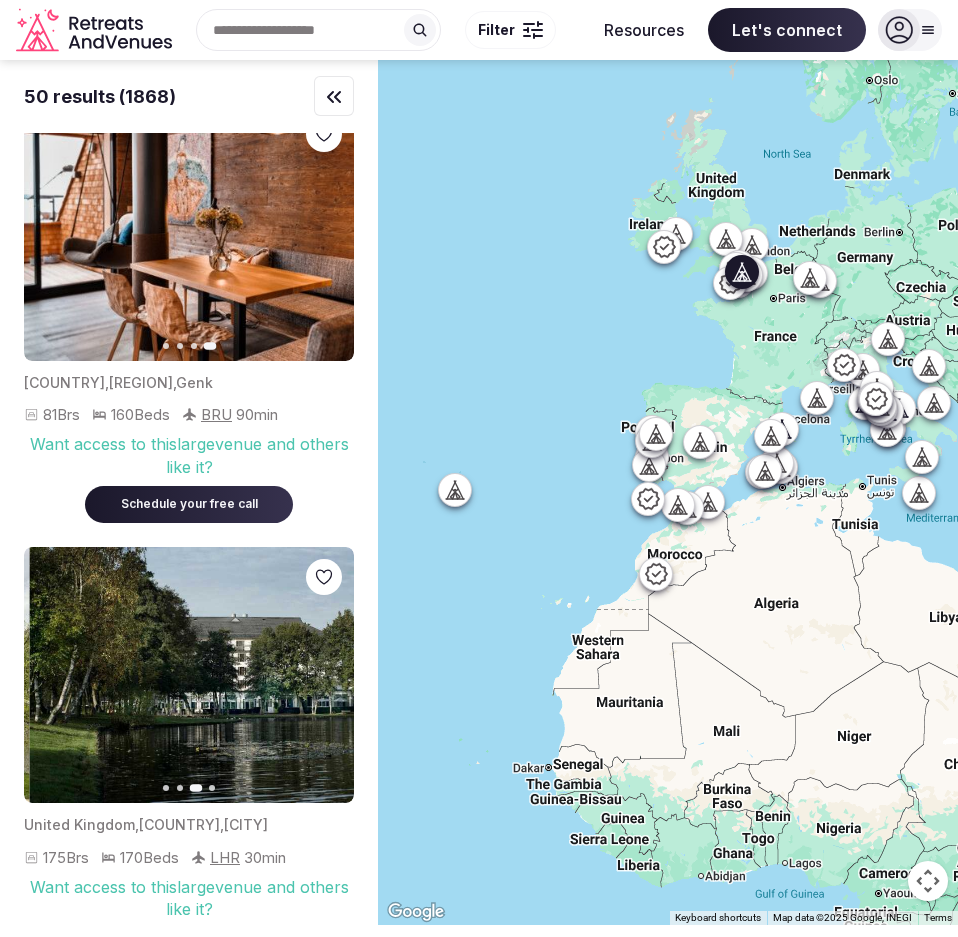 click 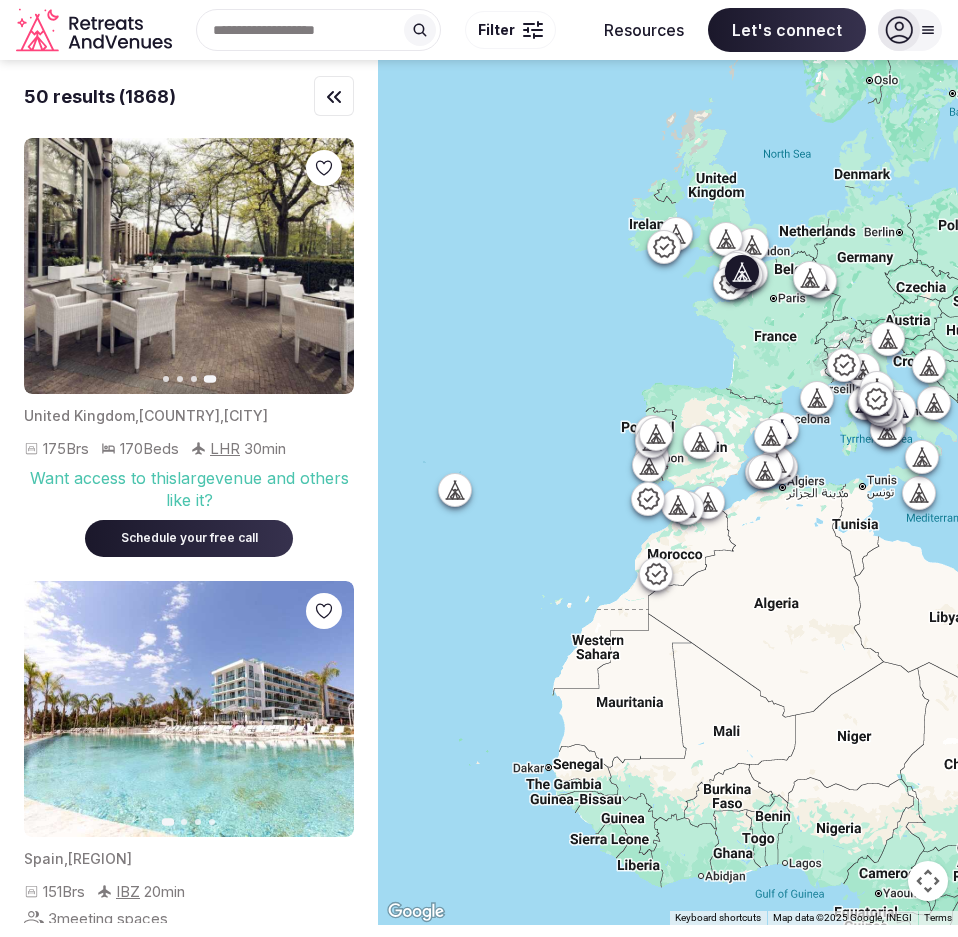 scroll, scrollTop: 9836, scrollLeft: 0, axis: vertical 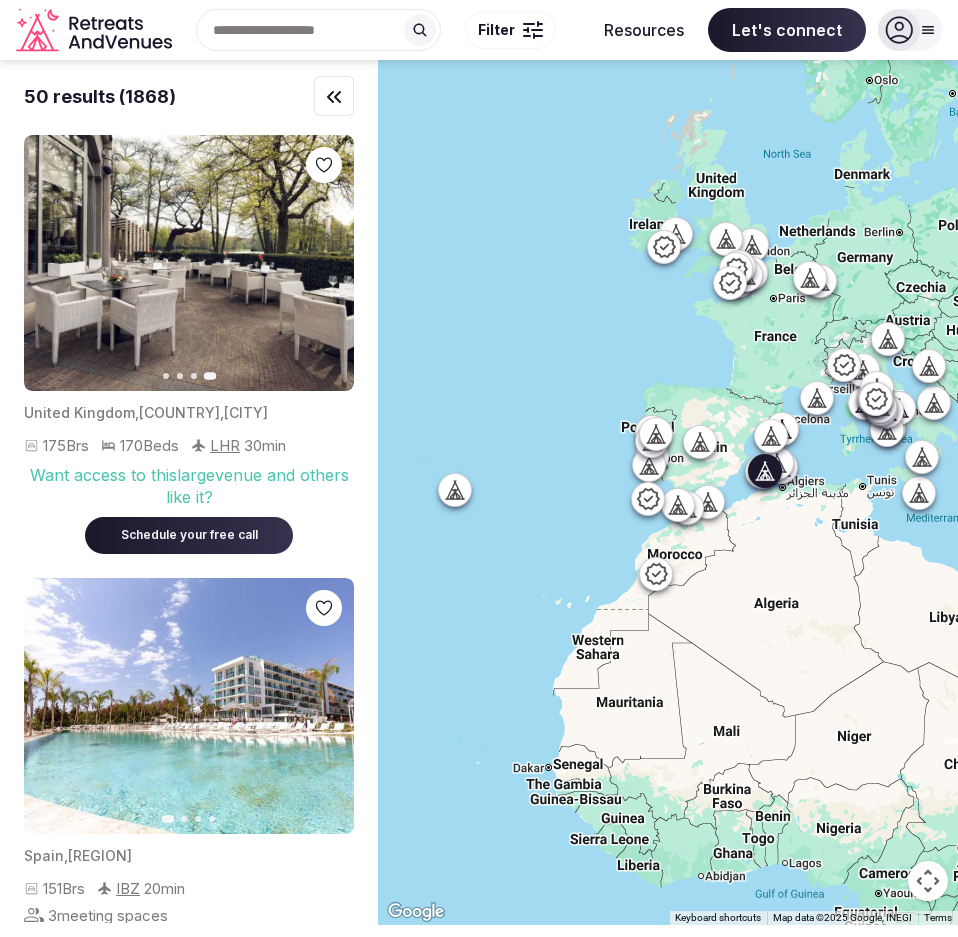 click 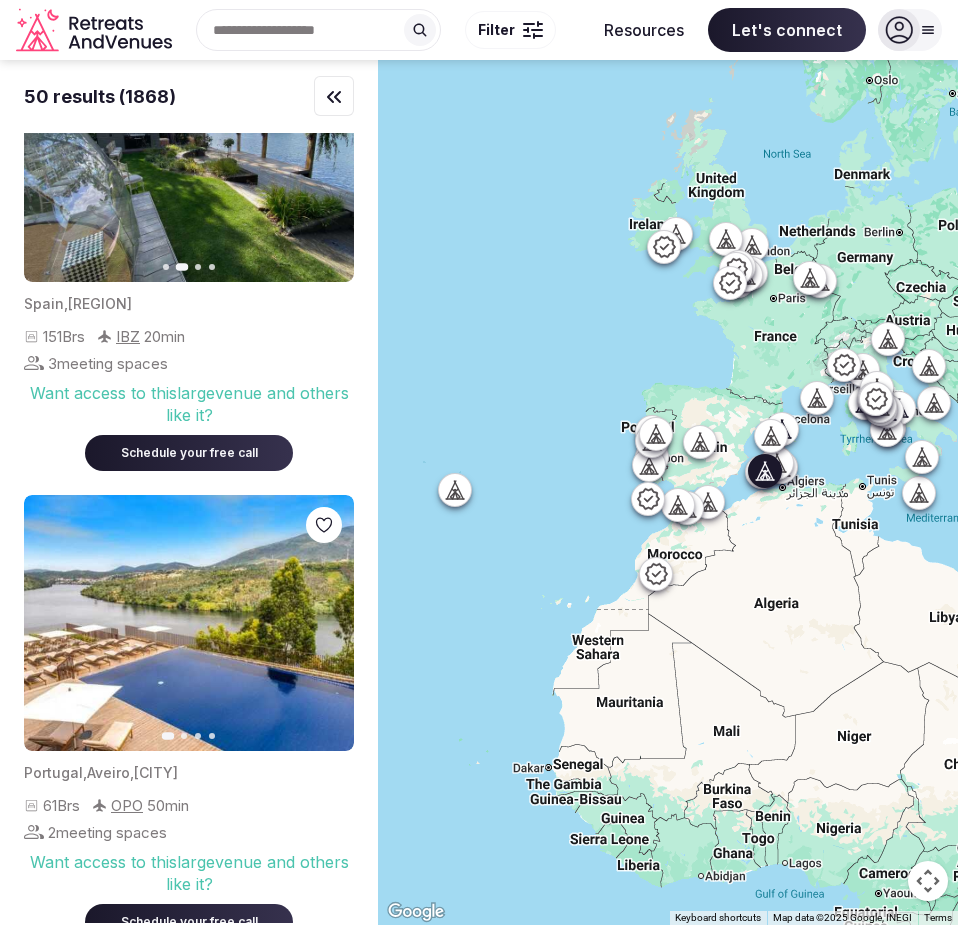 scroll, scrollTop: 10392, scrollLeft: 0, axis: vertical 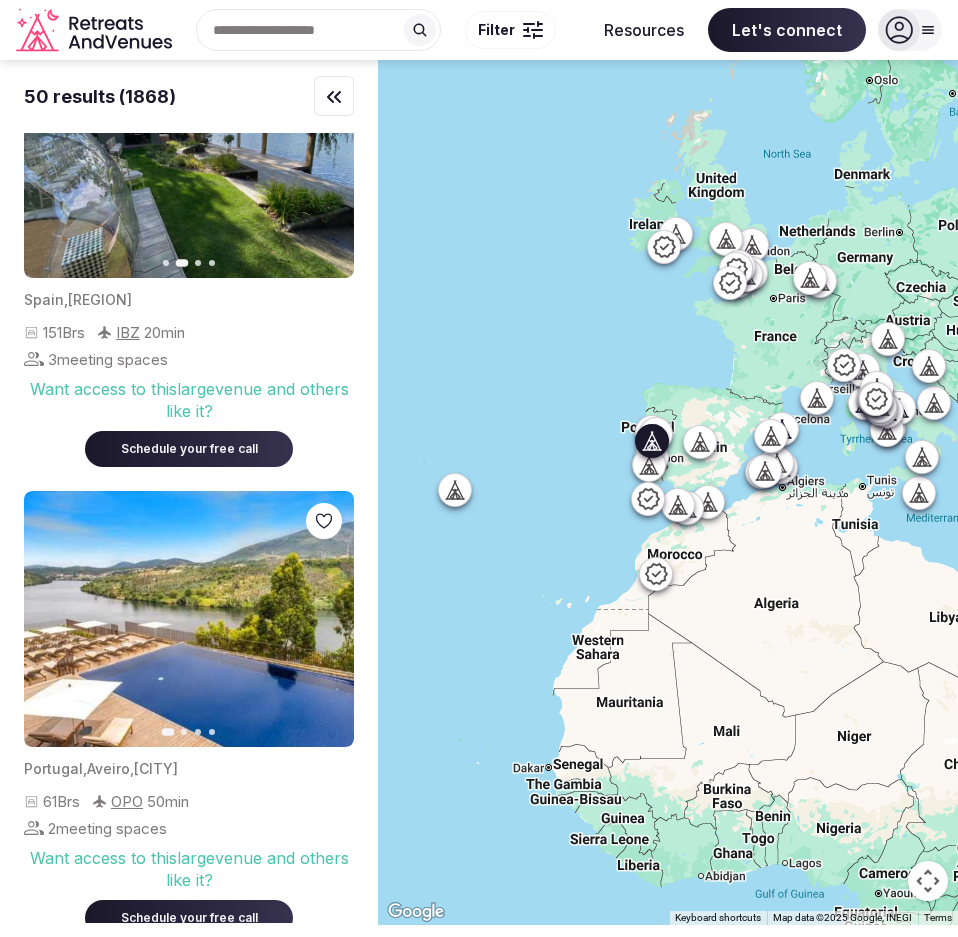 click 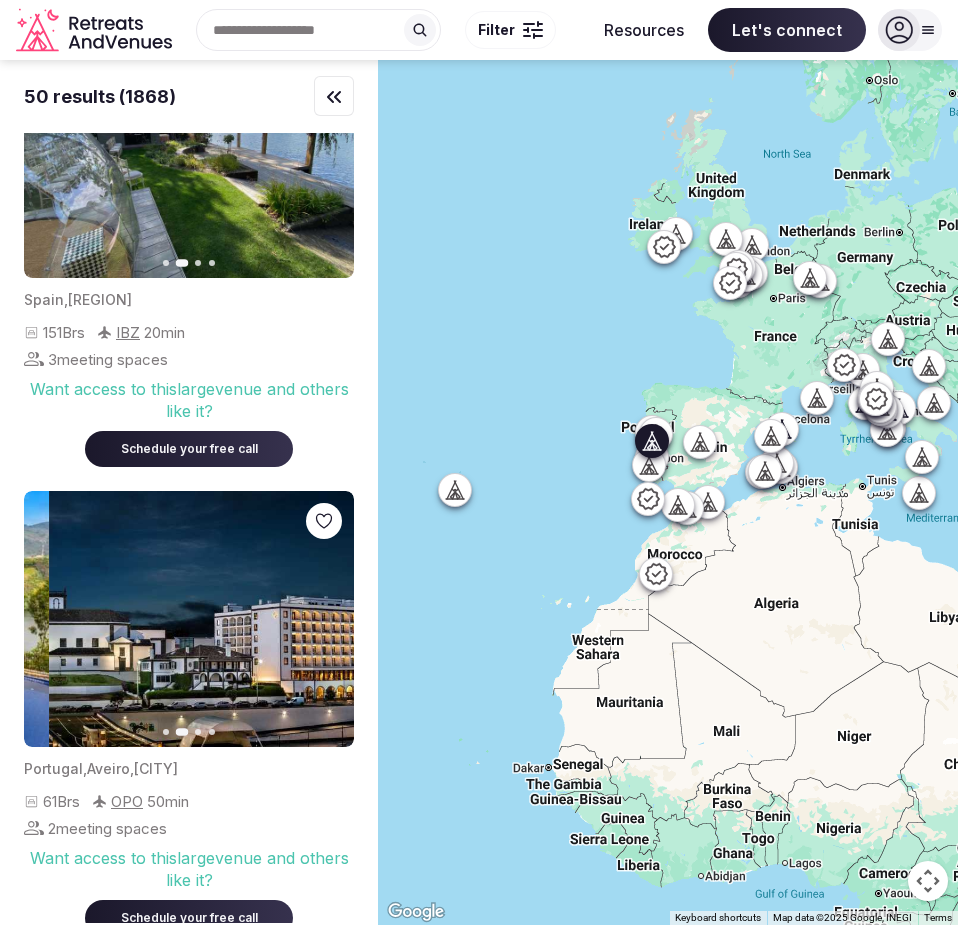 click 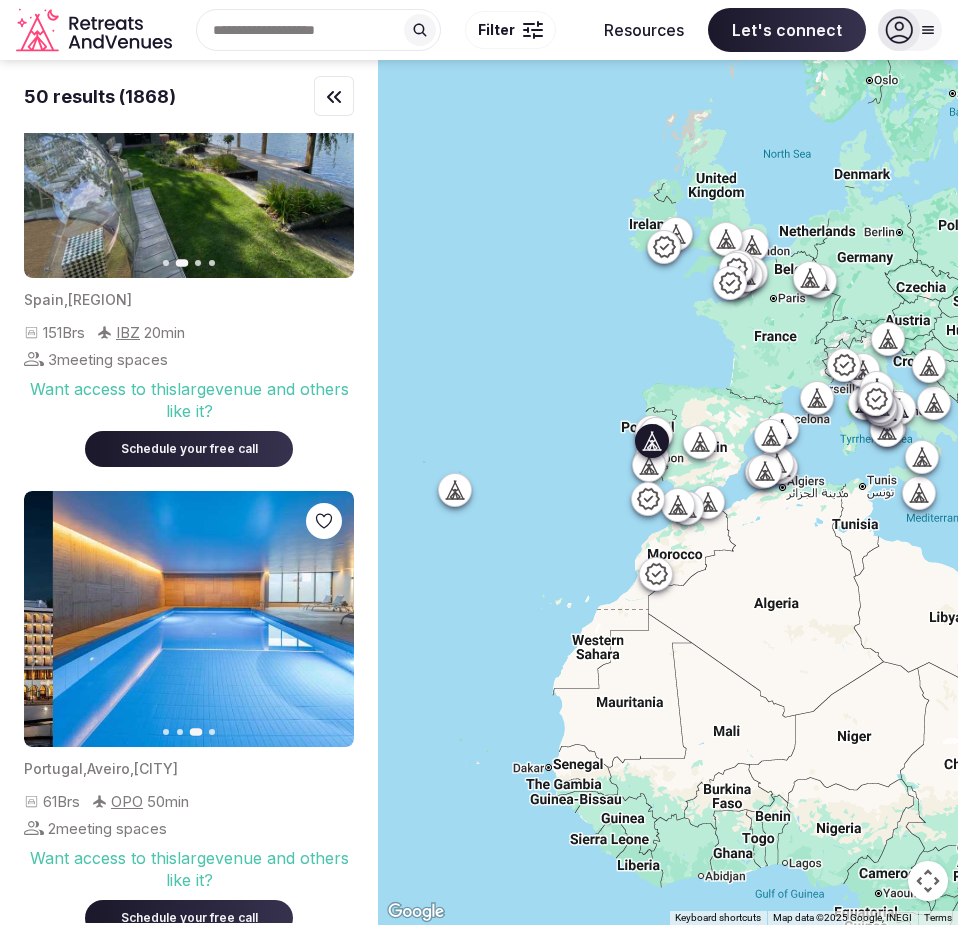 click 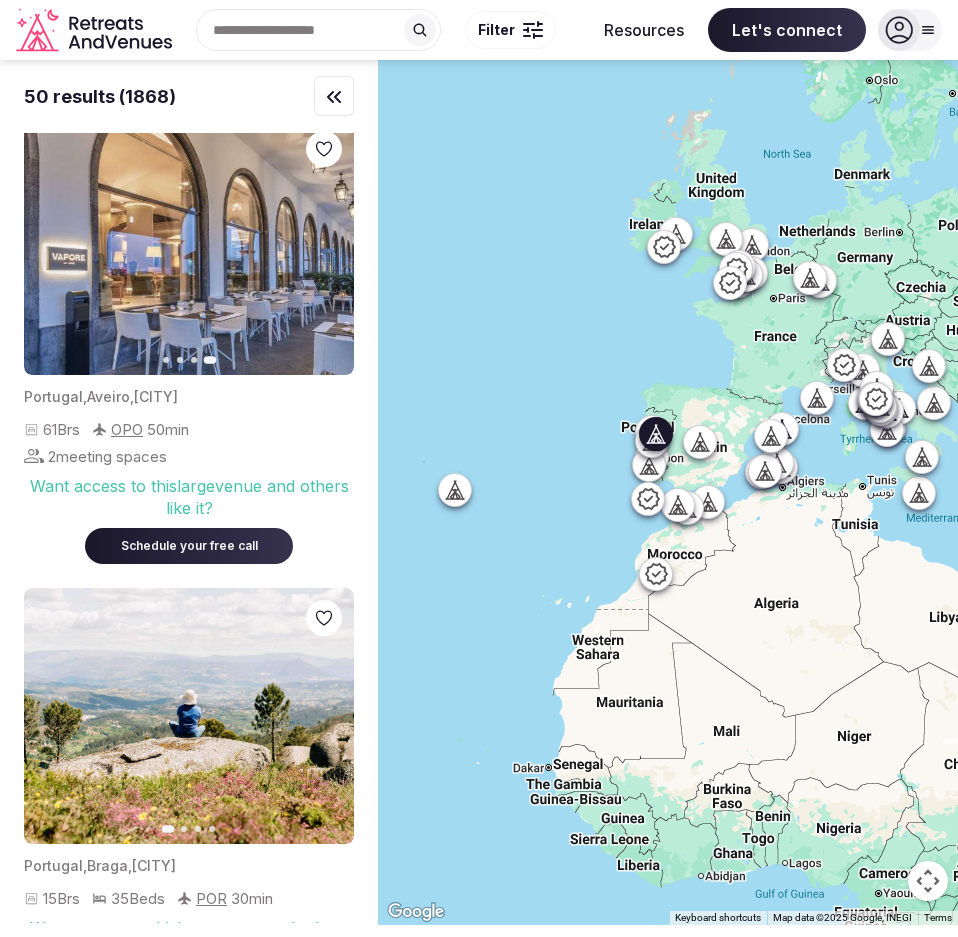 scroll, scrollTop: 10765, scrollLeft: 0, axis: vertical 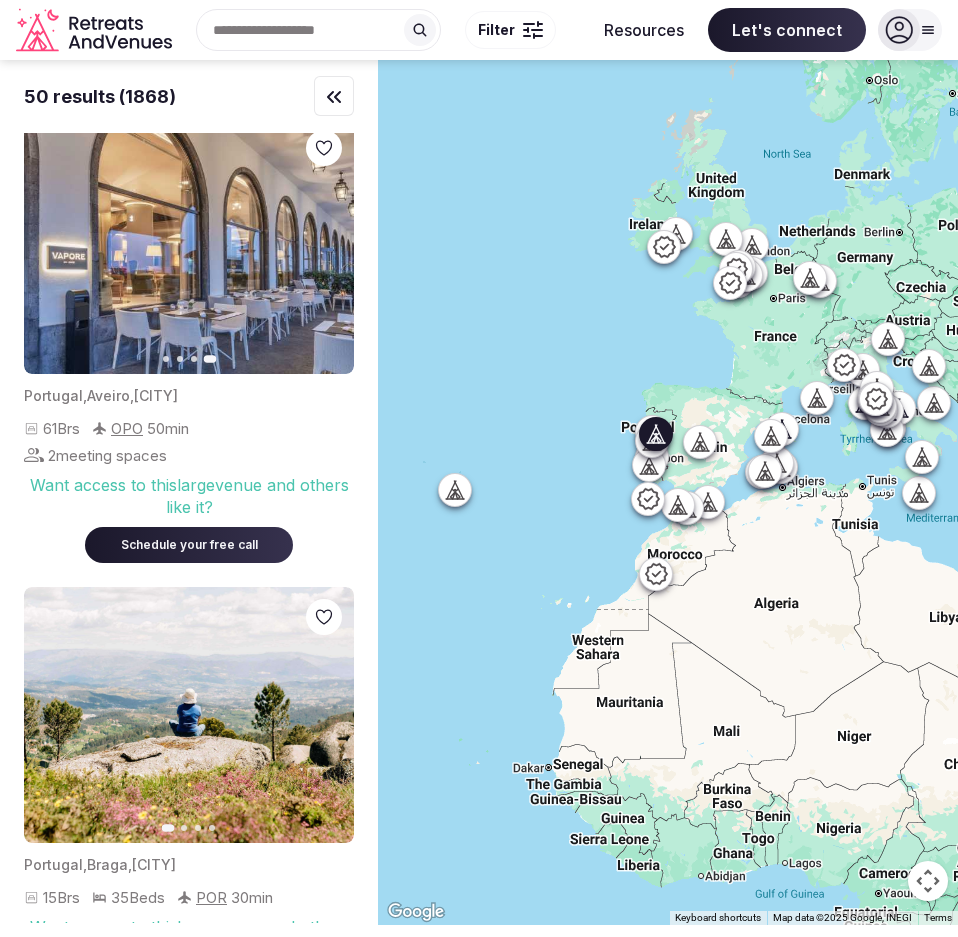 click 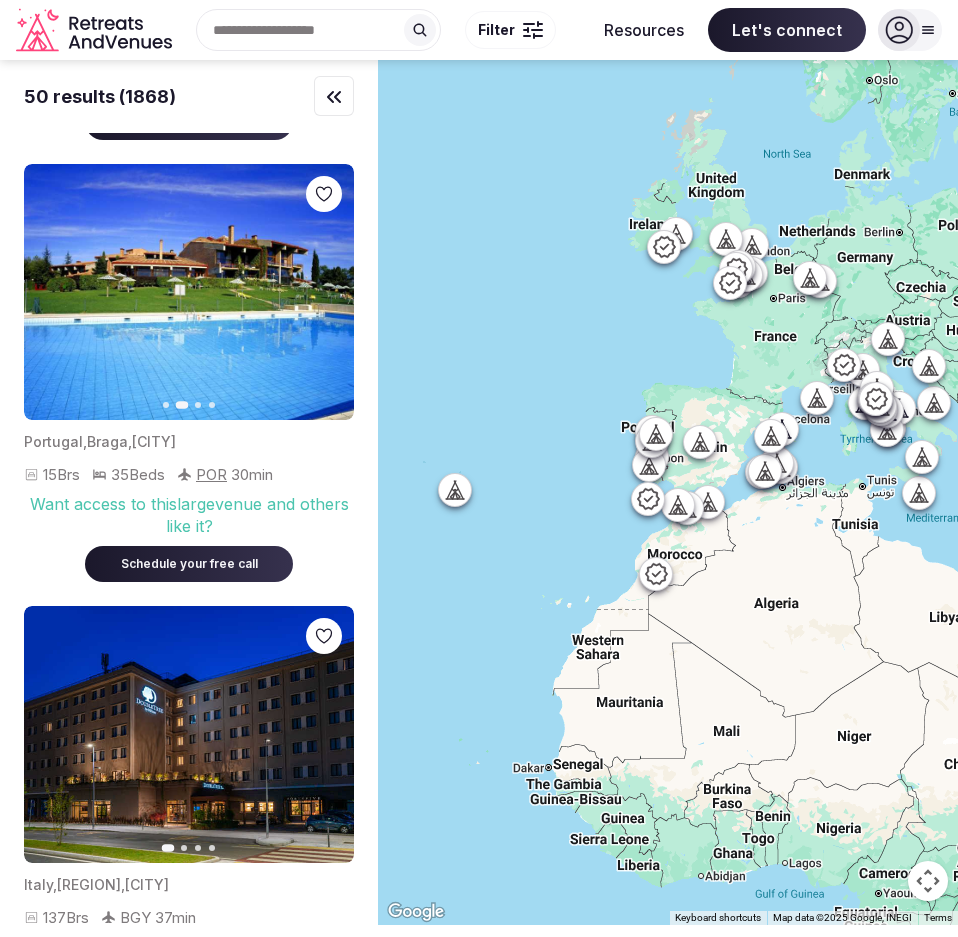 scroll, scrollTop: 11192, scrollLeft: 0, axis: vertical 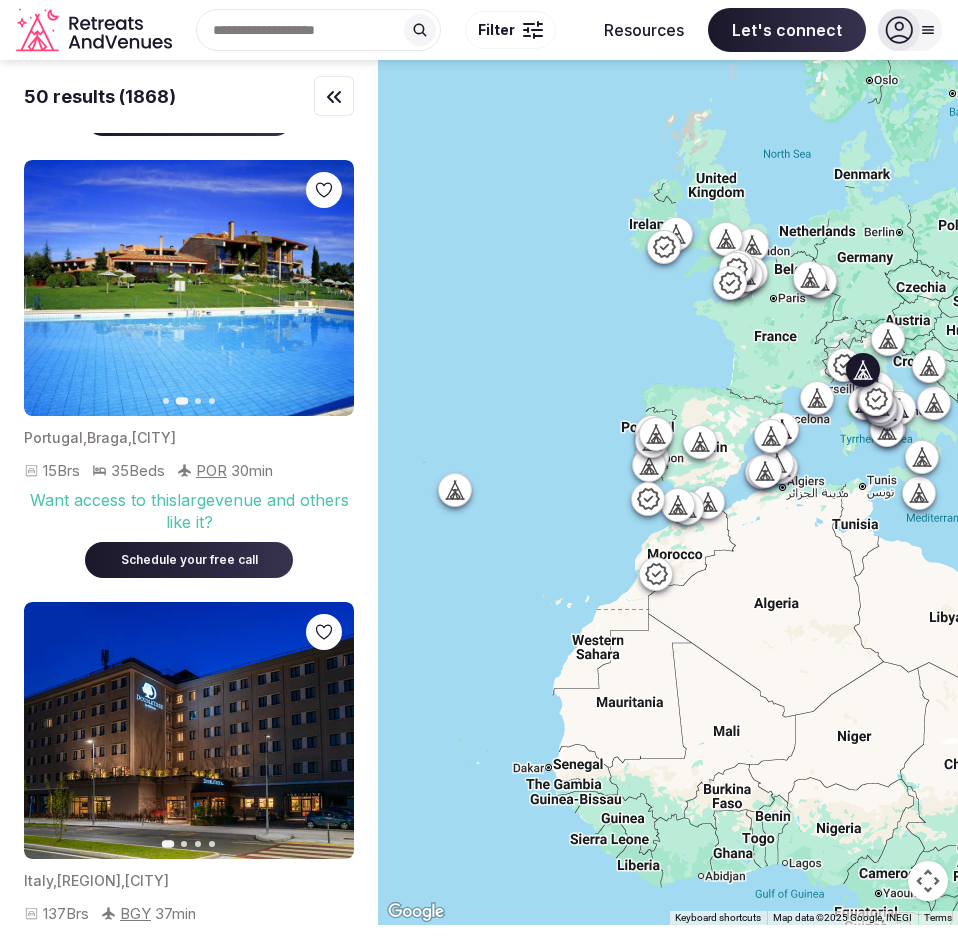 click on "Next slide" at bounding box center [326, 731] 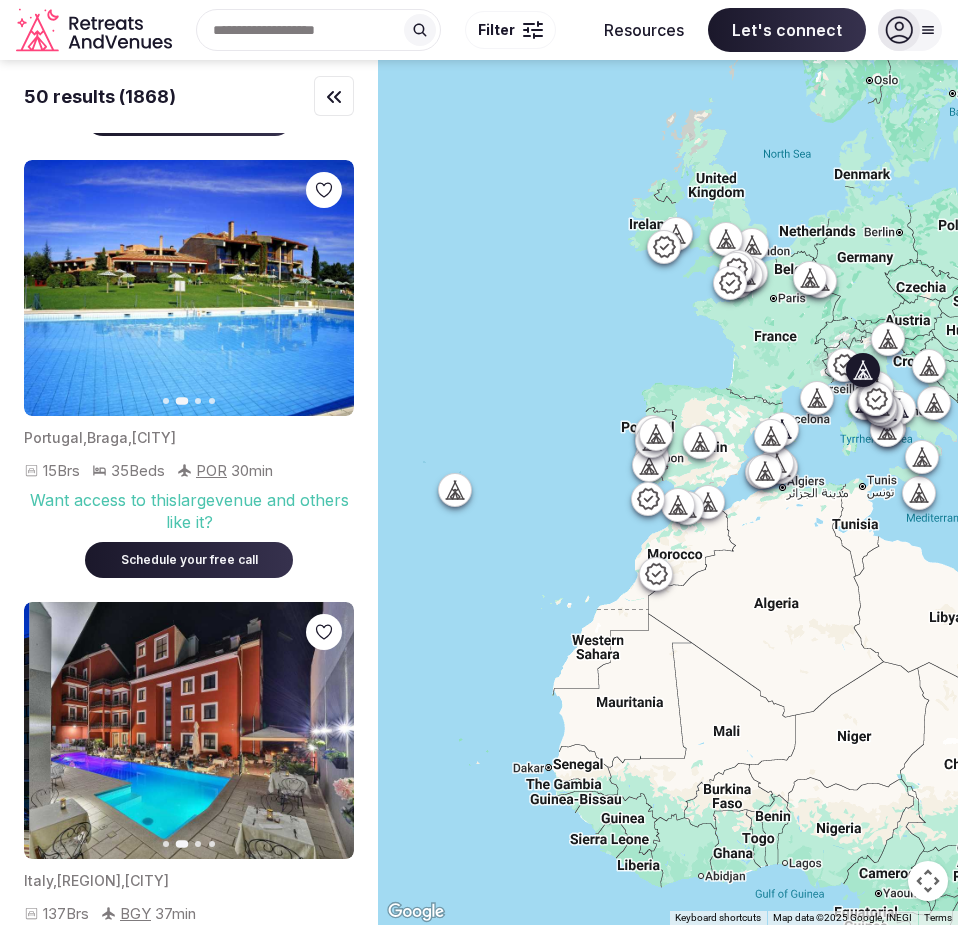 click on "Next slide" at bounding box center [326, 731] 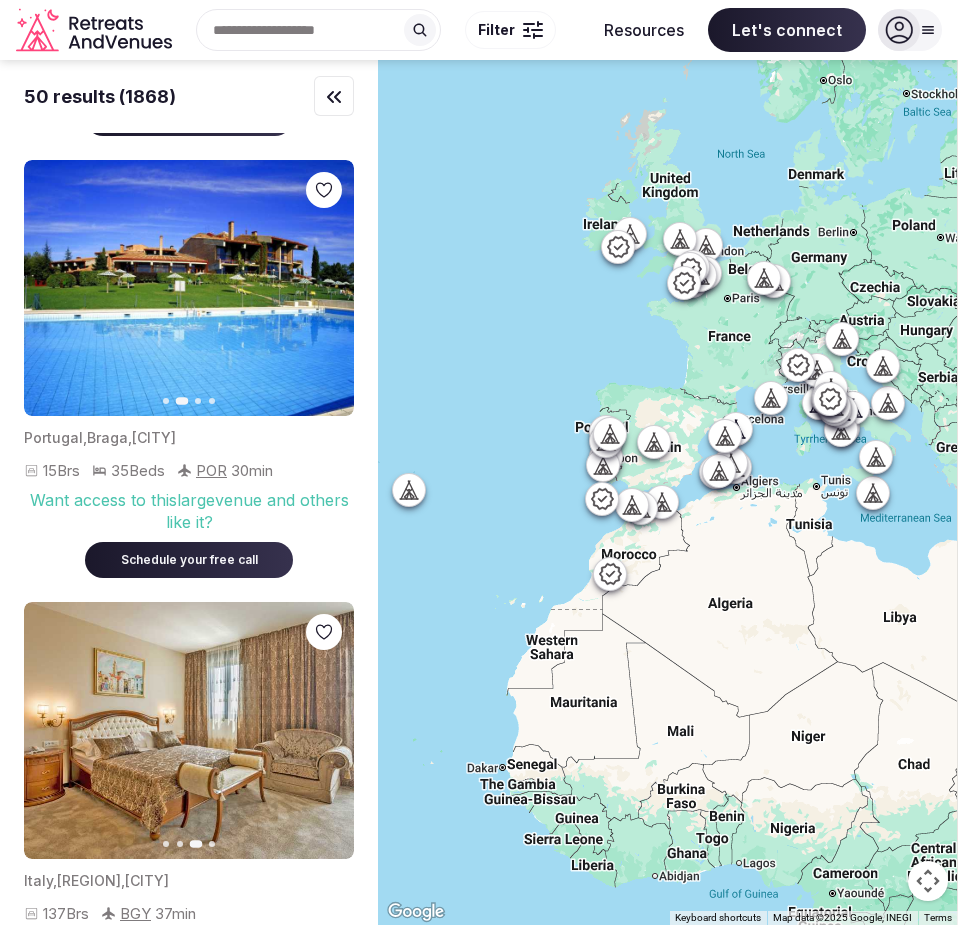 drag, startPoint x: 641, startPoint y: 368, endPoint x: 576, endPoint y: 369, distance: 65.00769 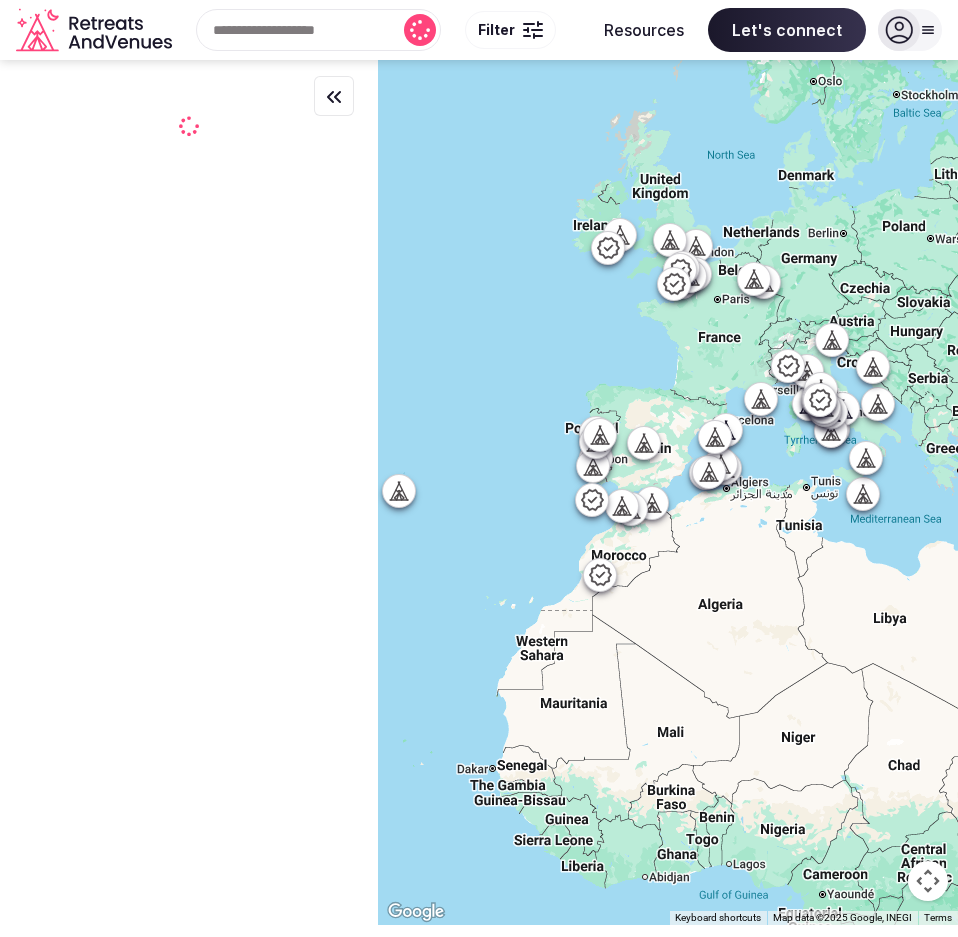 scroll, scrollTop: 0, scrollLeft: 0, axis: both 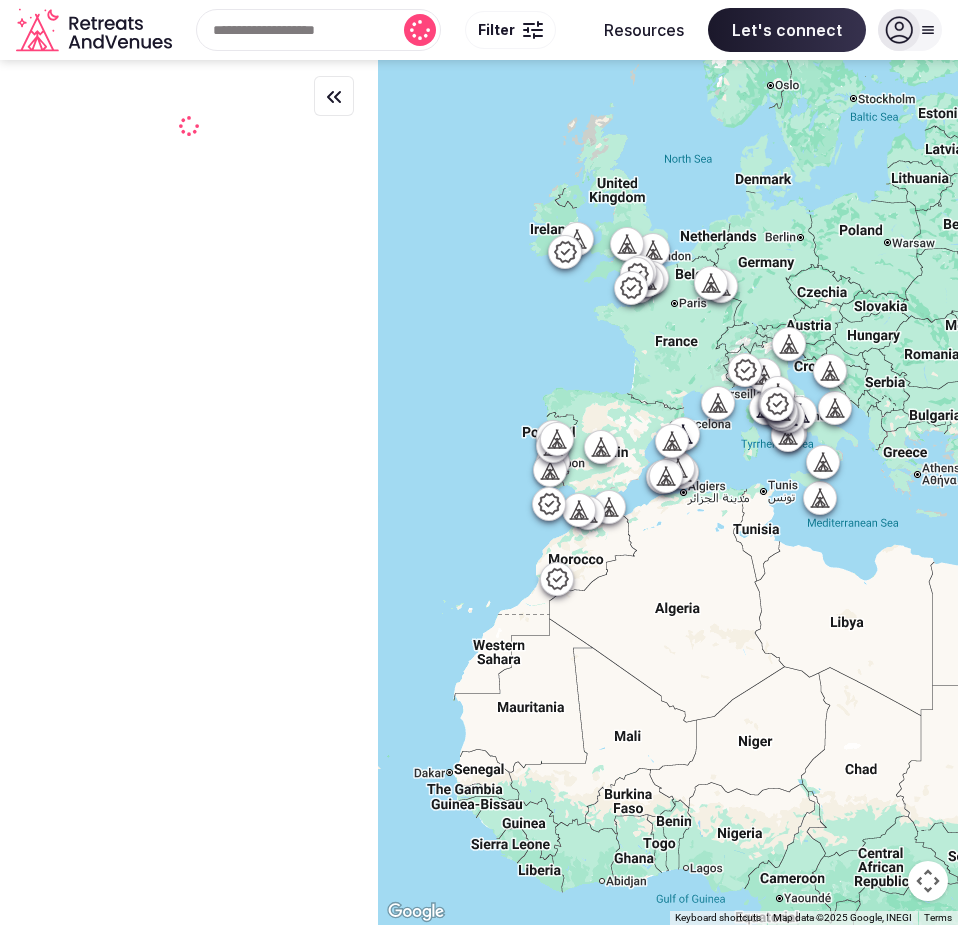 drag, startPoint x: 600, startPoint y: 359, endPoint x: 547, endPoint y: 364, distance: 53.235325 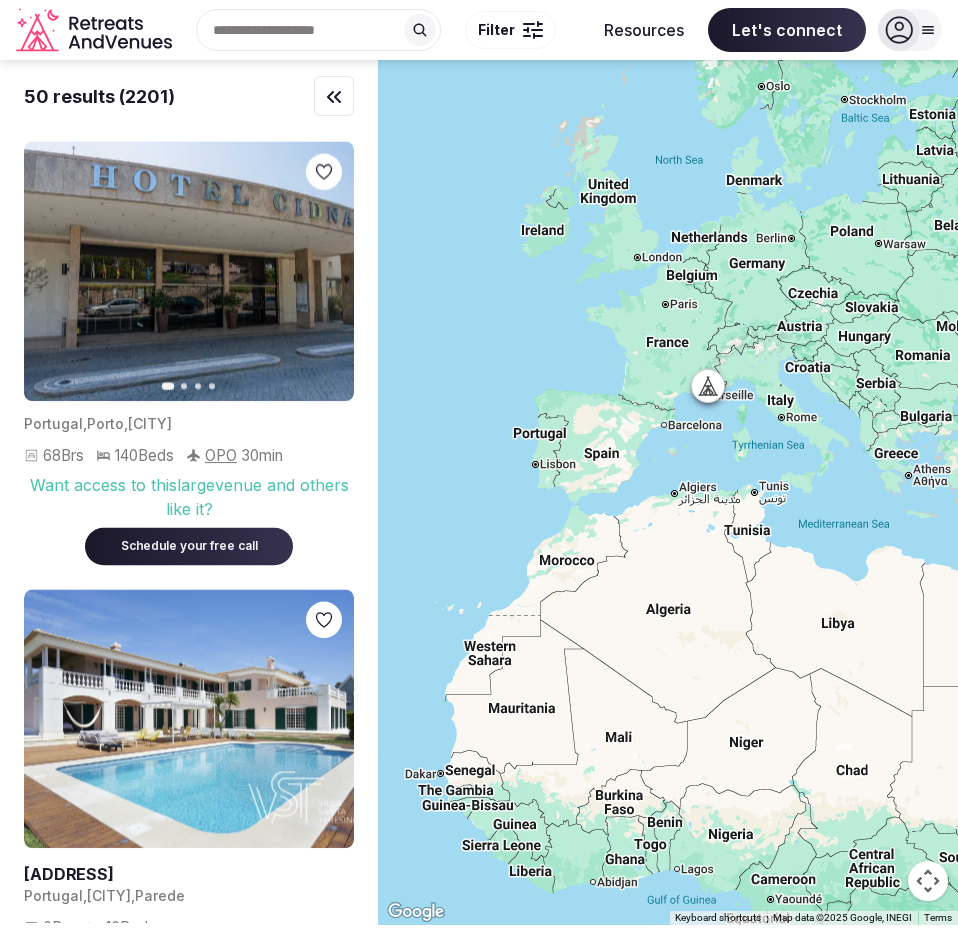 drag, startPoint x: 547, startPoint y: 364, endPoint x: 535, endPoint y: 365, distance: 12.0415945 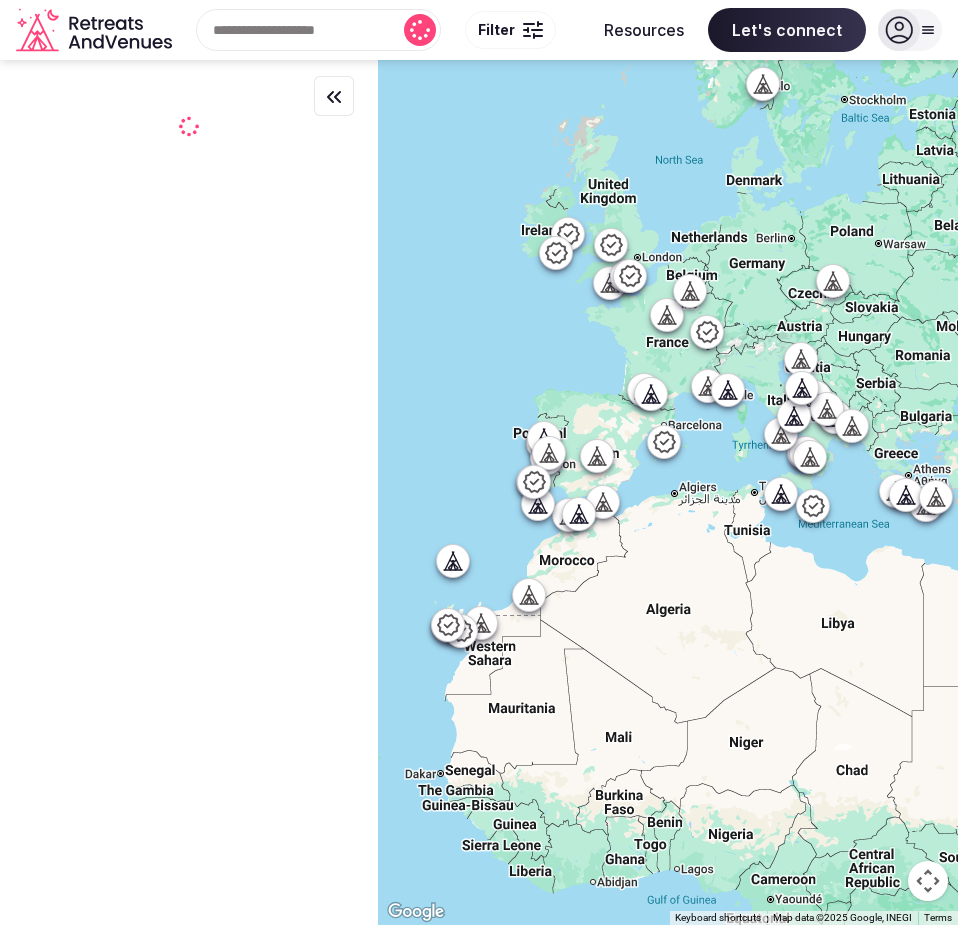click at bounding box center (668, 492) 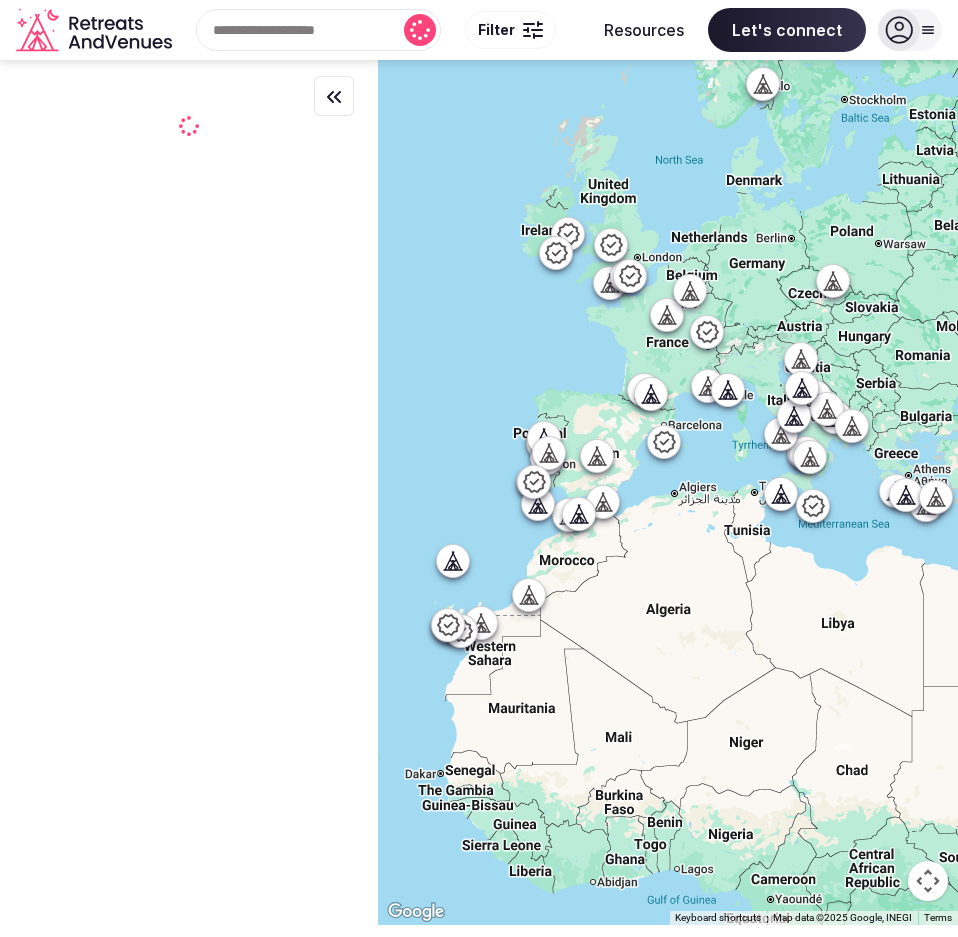 click at bounding box center [668, 492] 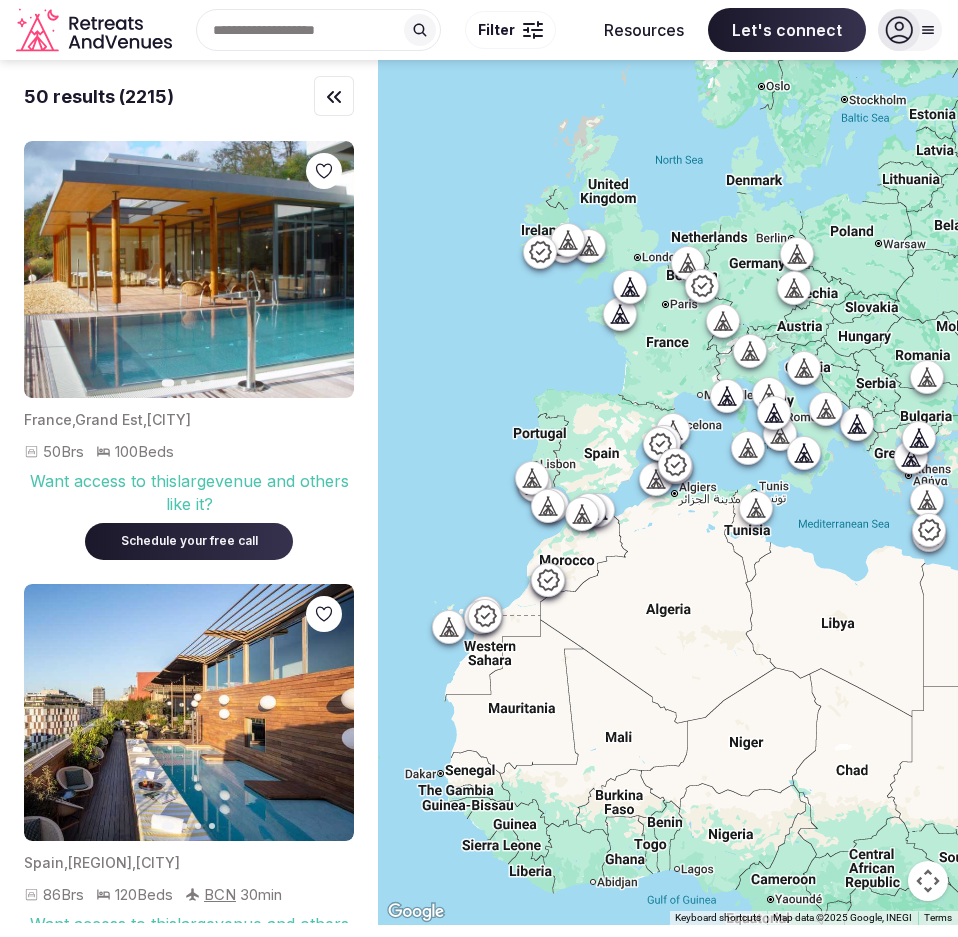 click at bounding box center [668, 492] 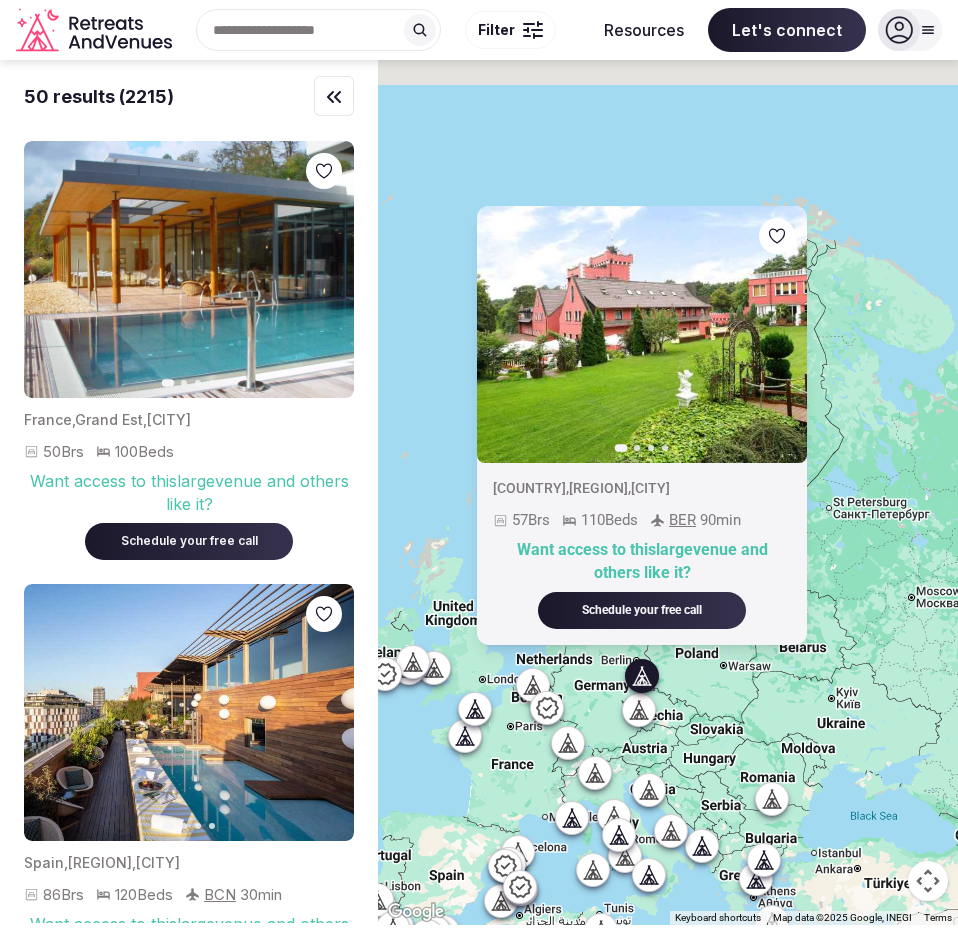 drag, startPoint x: 580, startPoint y: 158, endPoint x: 415, endPoint y: 607, distance: 478.3576 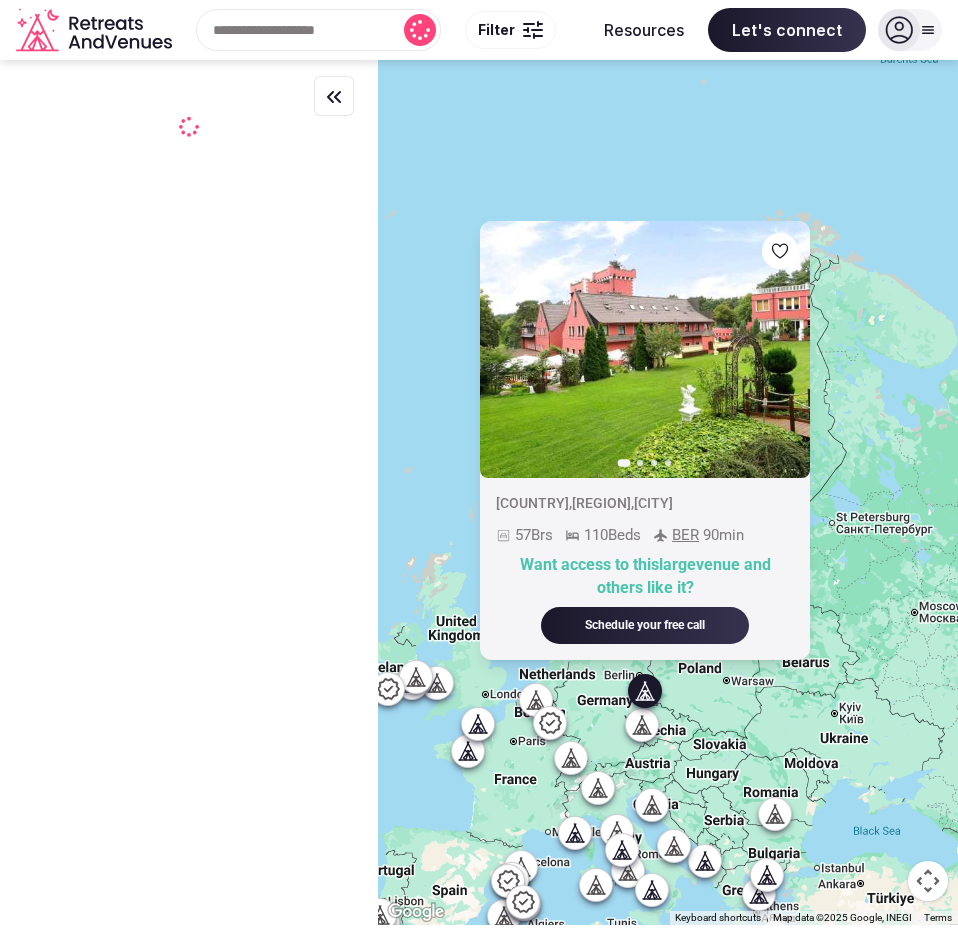 click 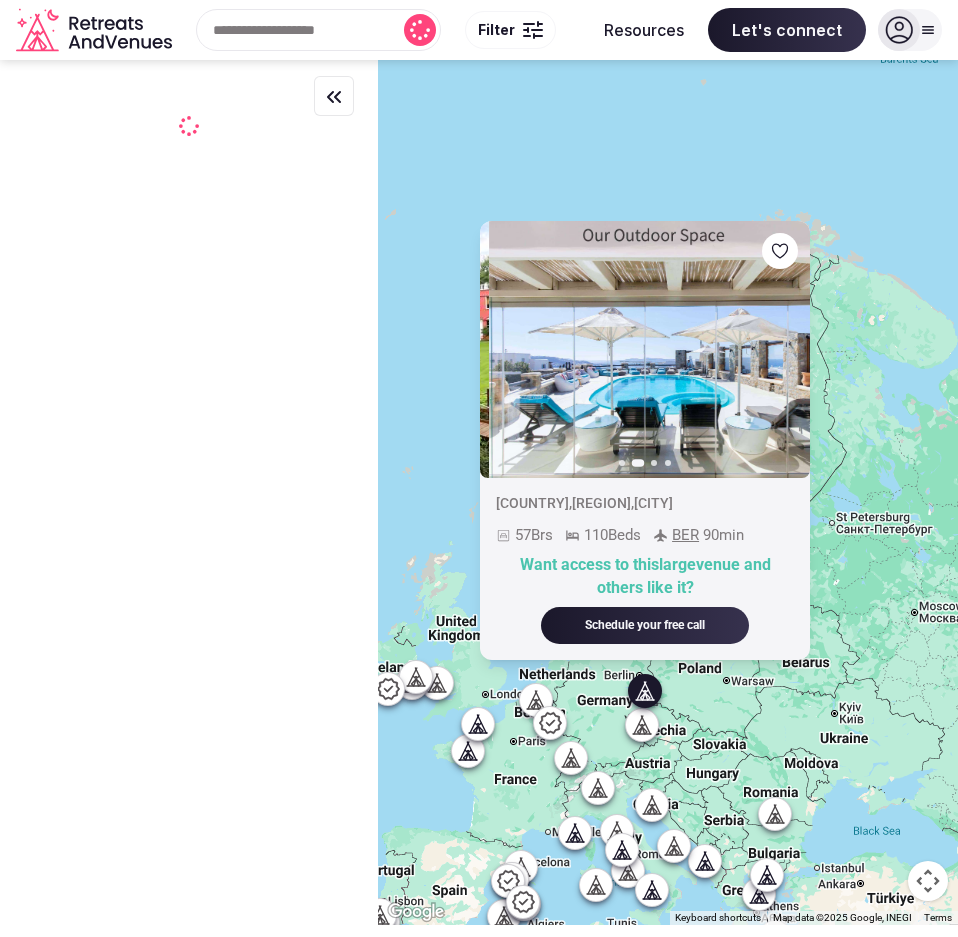 click 